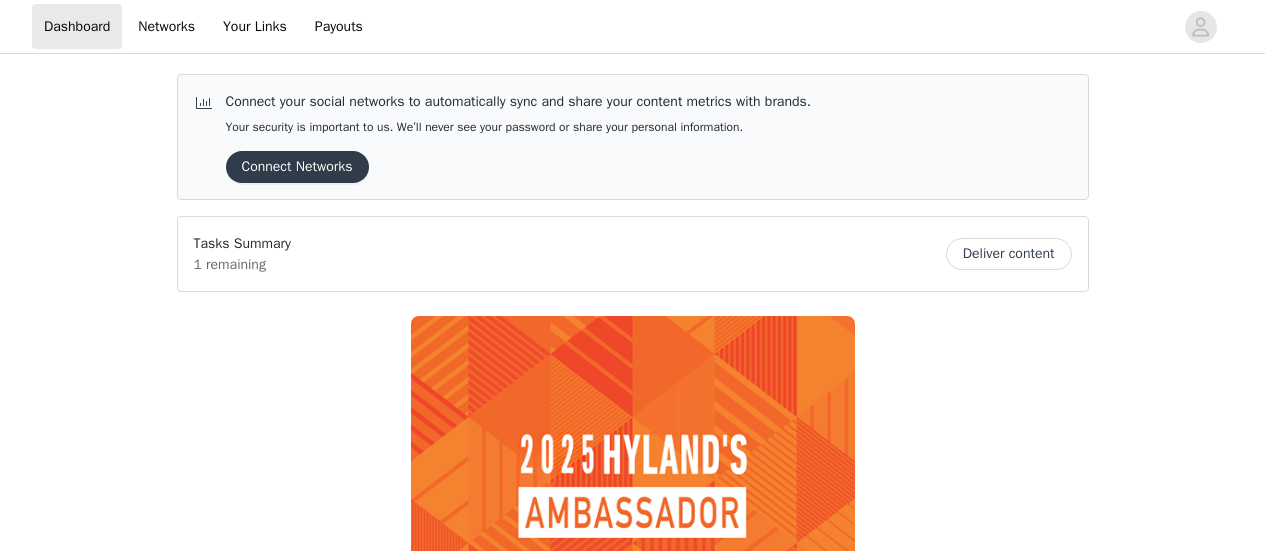 scroll, scrollTop: 0, scrollLeft: 0, axis: both 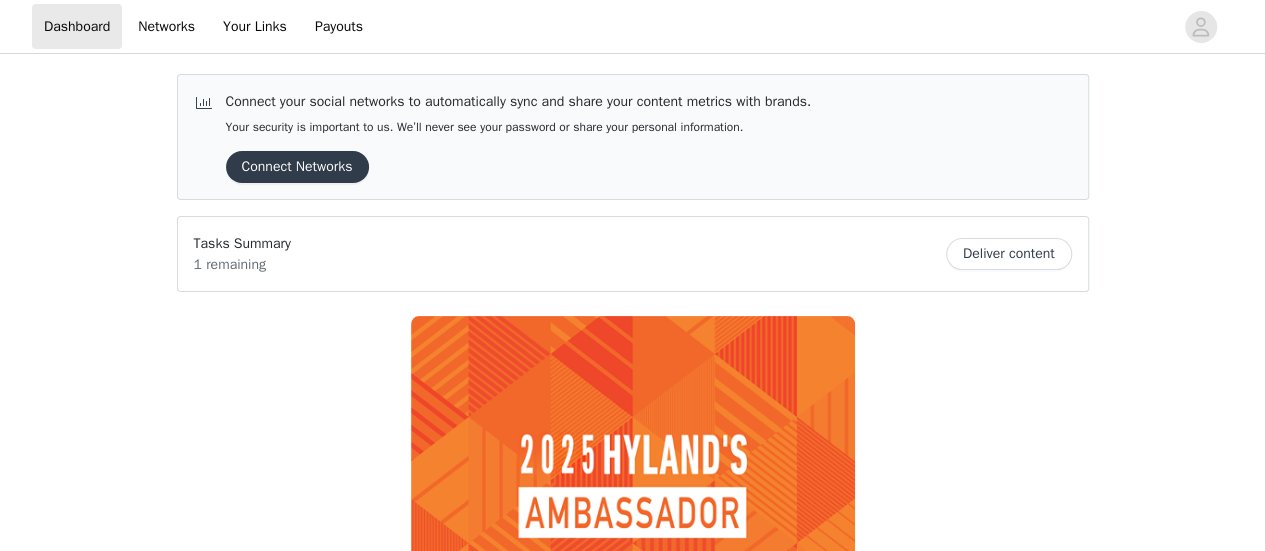 click on "Deliver content" at bounding box center [1009, 254] 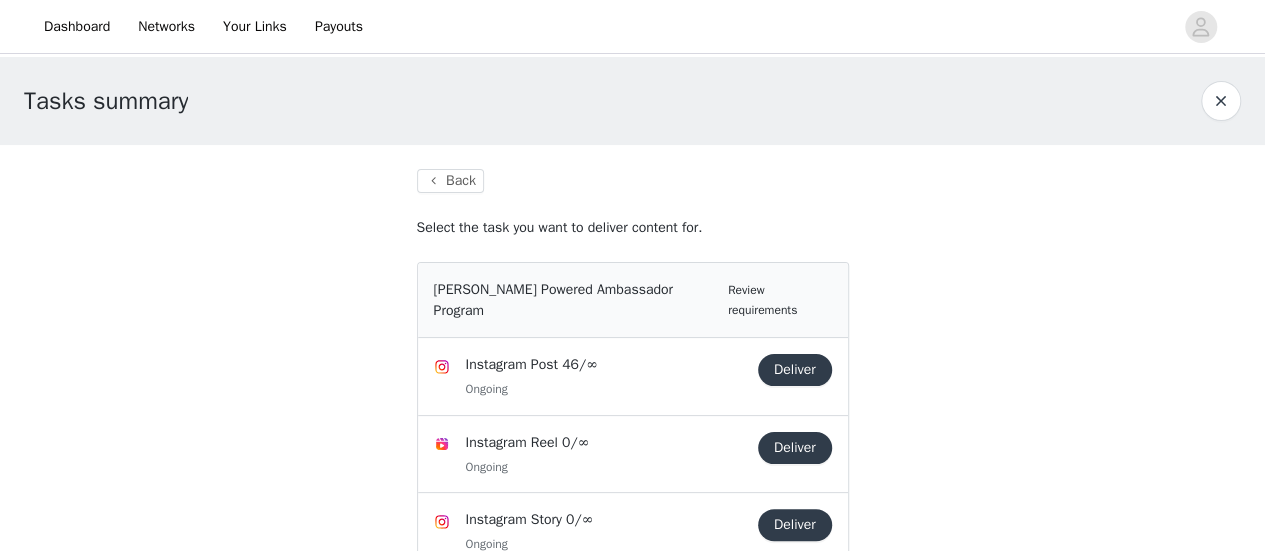 scroll, scrollTop: 0, scrollLeft: 0, axis: both 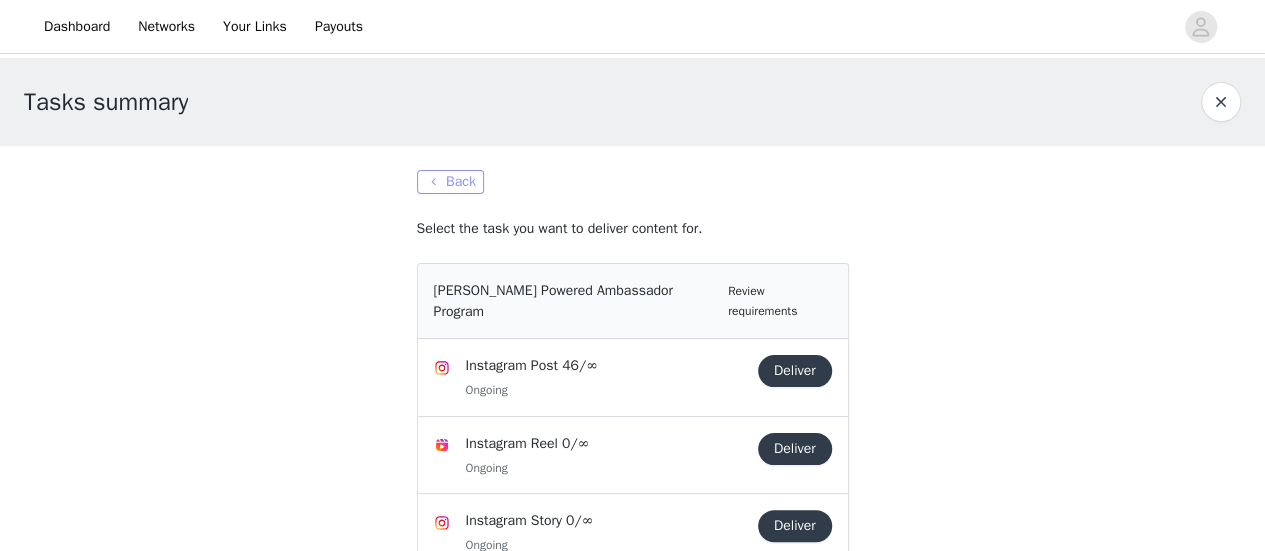 click on "Back" at bounding box center (450, 182) 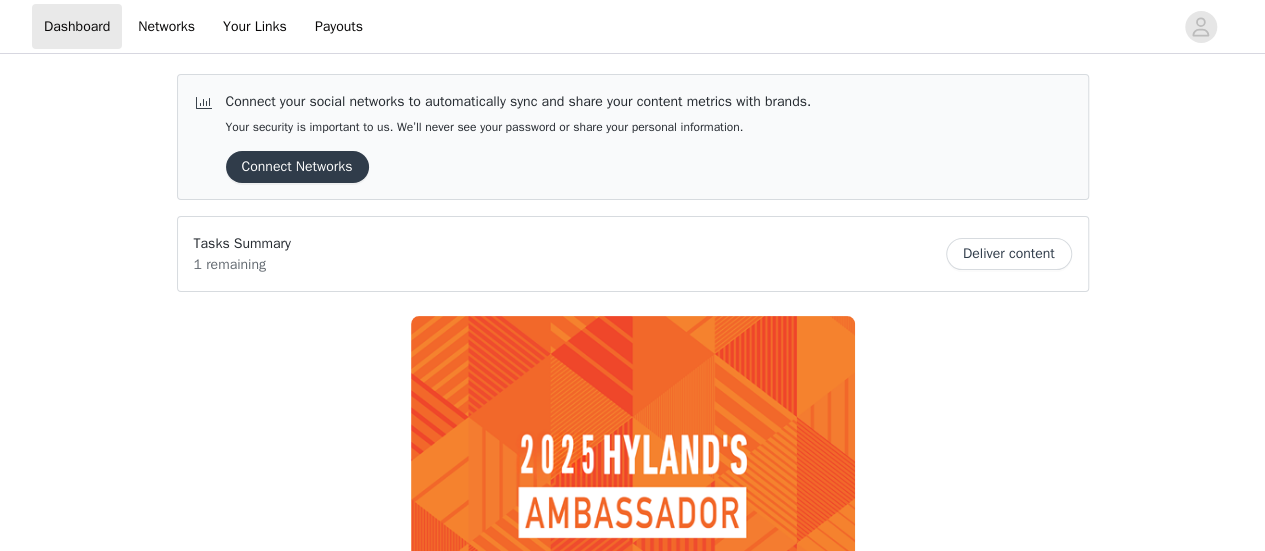 click on "Connect Networks" at bounding box center [297, 167] 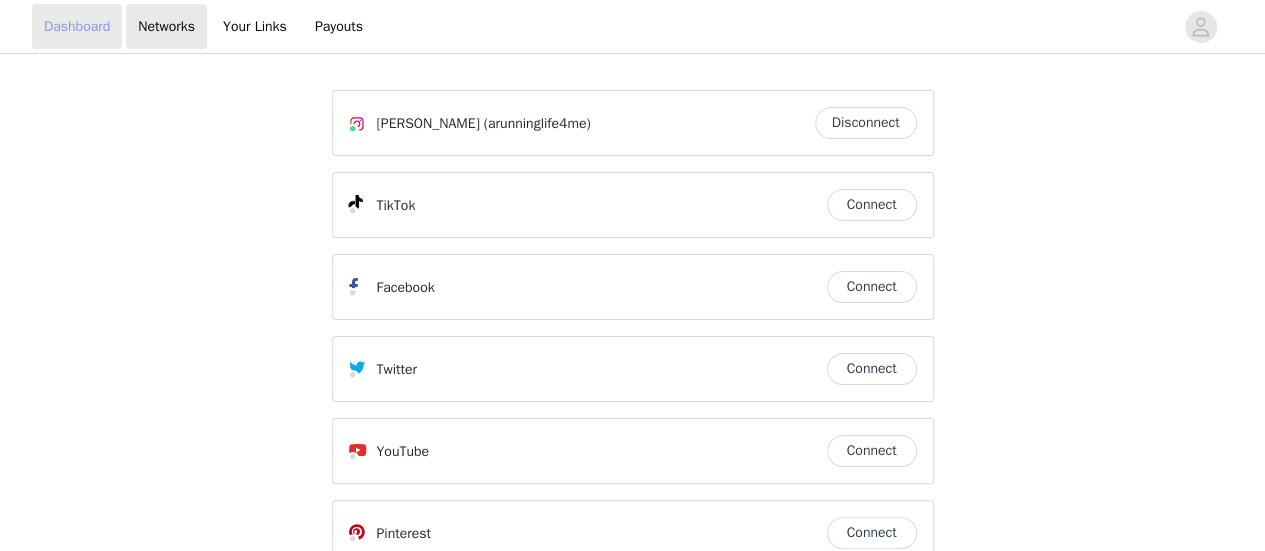 click on "Dashboard" at bounding box center (77, 26) 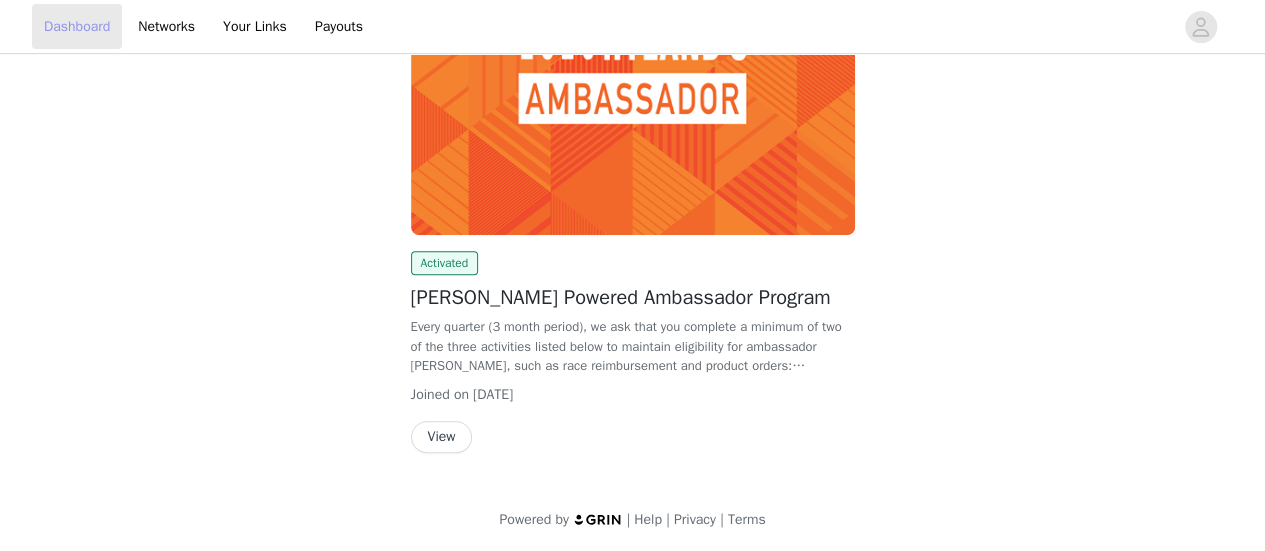 scroll, scrollTop: 0, scrollLeft: 0, axis: both 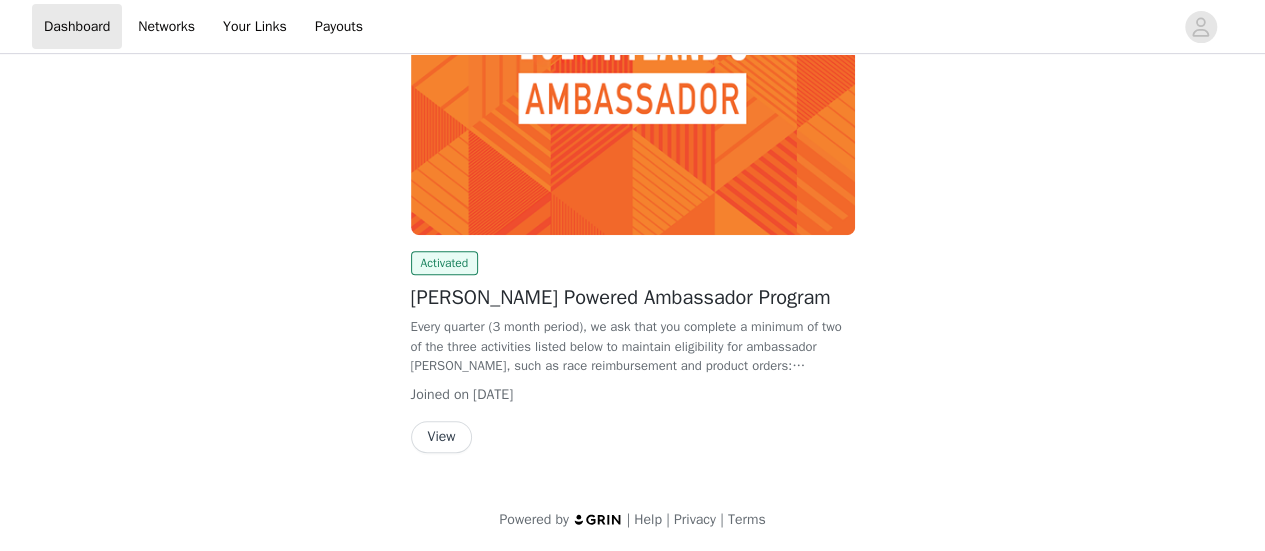 click at bounding box center [633, 68] 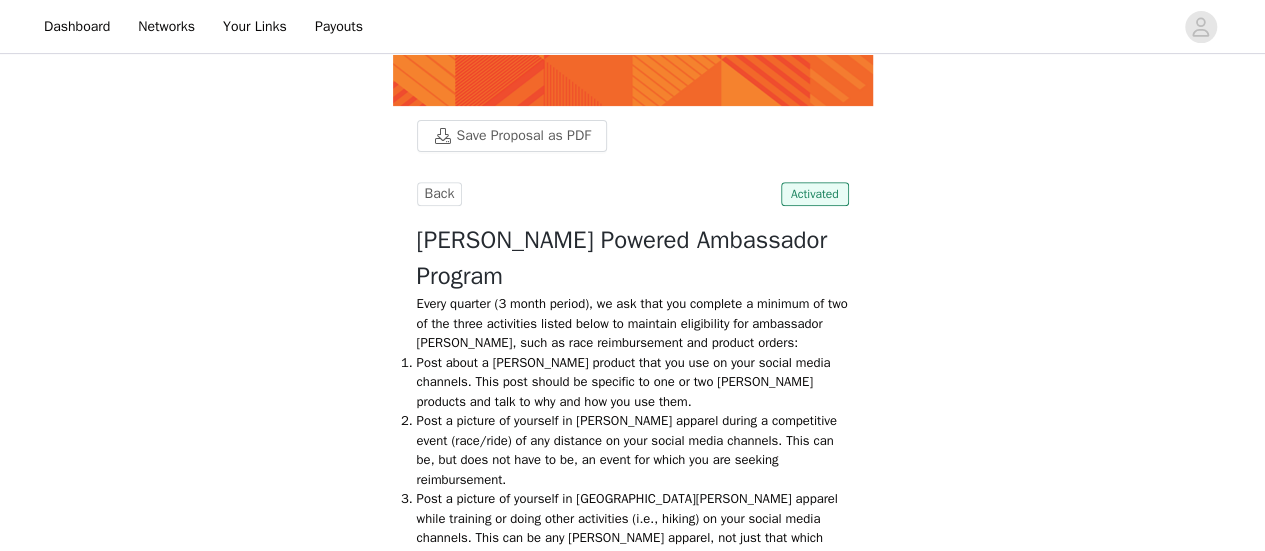 scroll, scrollTop: 322, scrollLeft: 0, axis: vertical 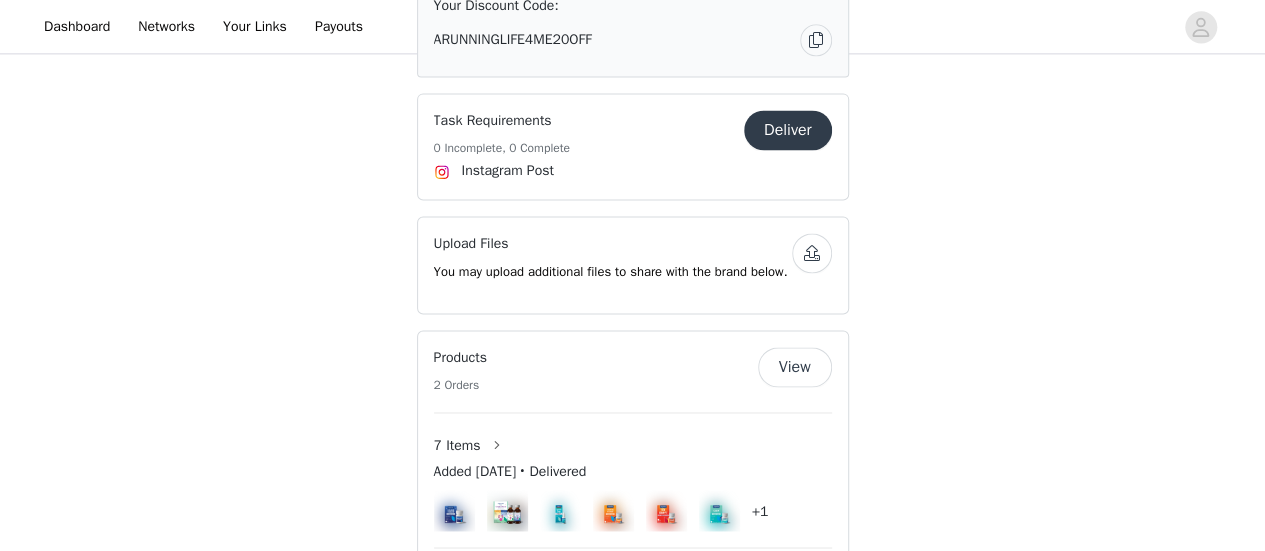 click on "Deliver" at bounding box center [788, 130] 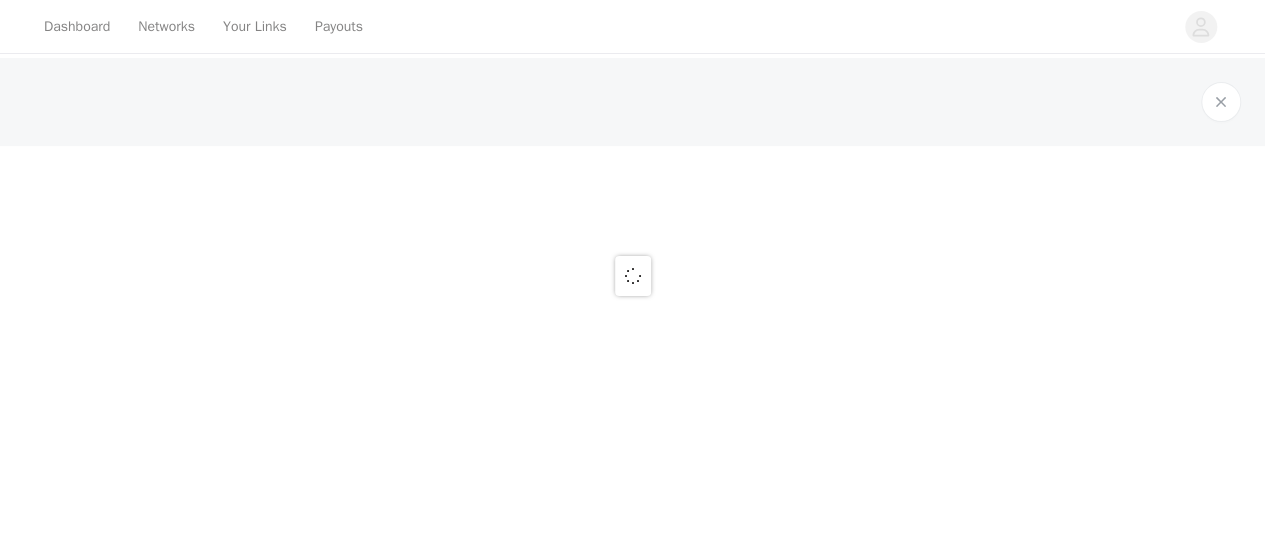 scroll, scrollTop: 0, scrollLeft: 0, axis: both 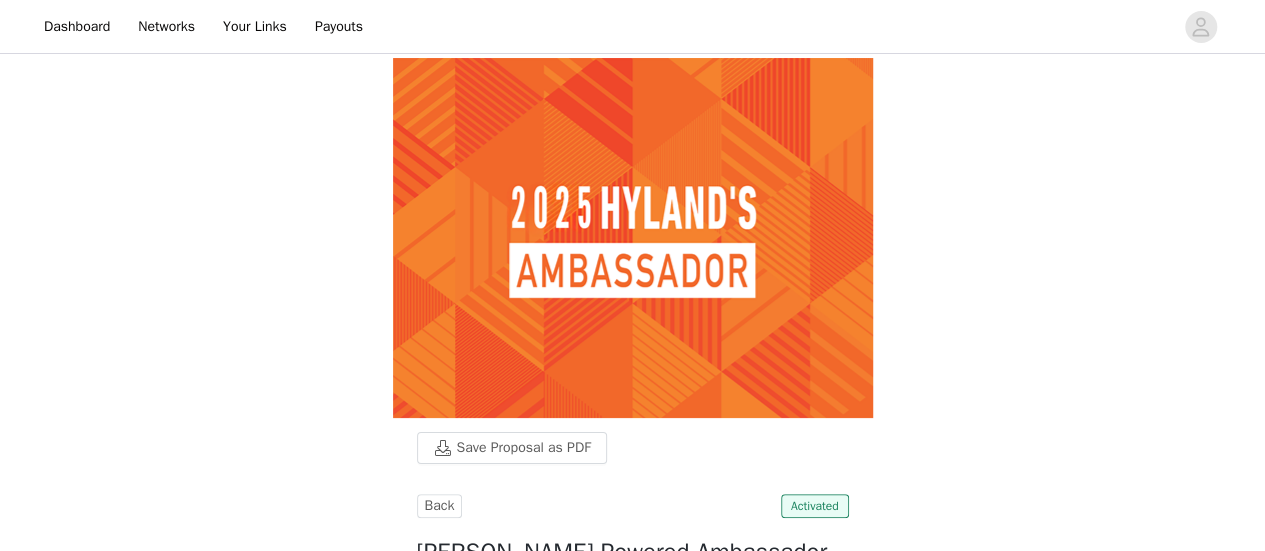 click at bounding box center [633, 238] 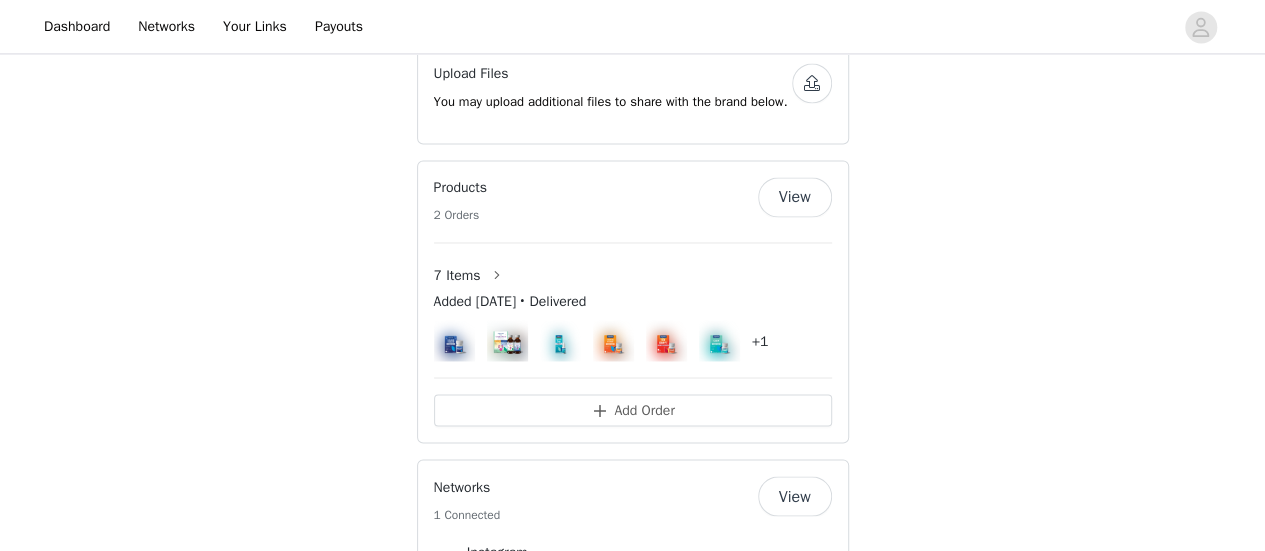 scroll, scrollTop: 1580, scrollLeft: 0, axis: vertical 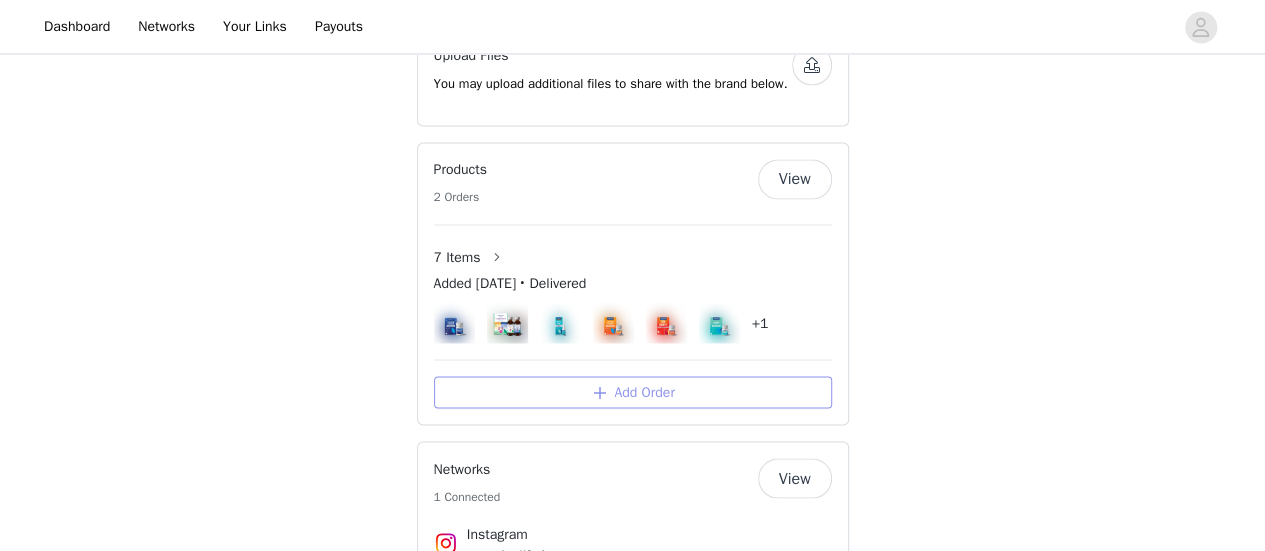 click on "Add Order" at bounding box center [633, 392] 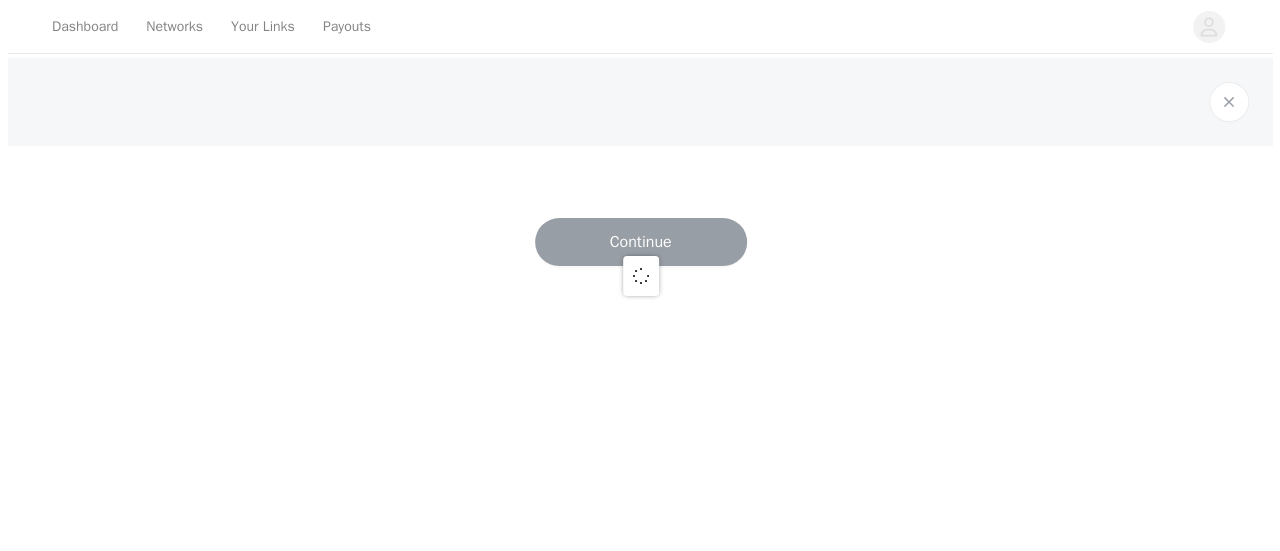 scroll, scrollTop: 0, scrollLeft: 0, axis: both 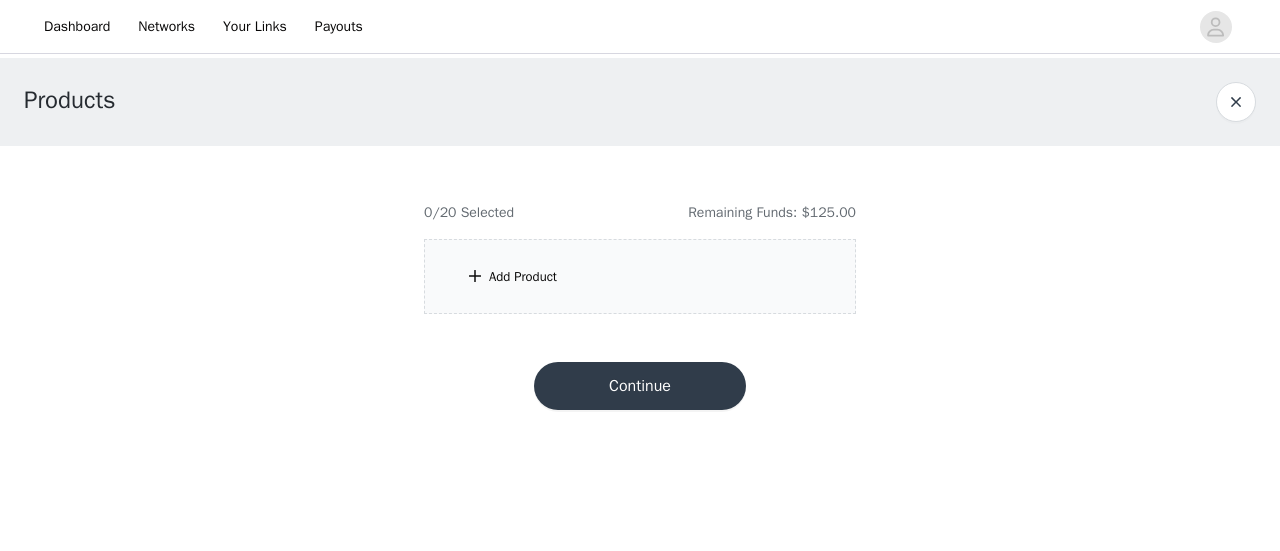 click on "Add Product" at bounding box center [523, 277] 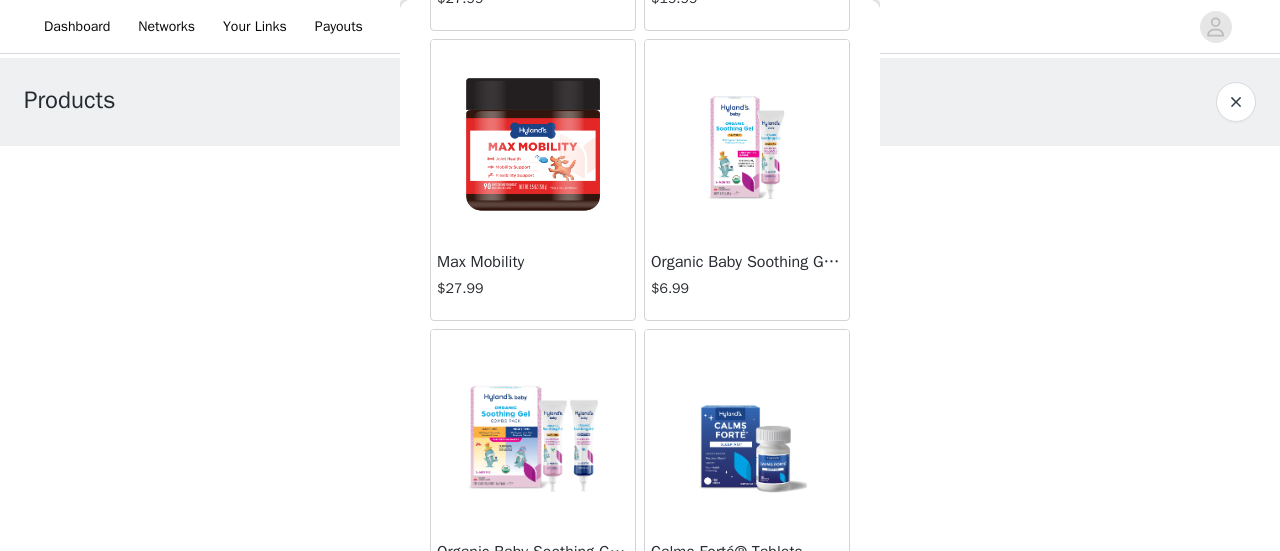 scroll, scrollTop: 4688, scrollLeft: 0, axis: vertical 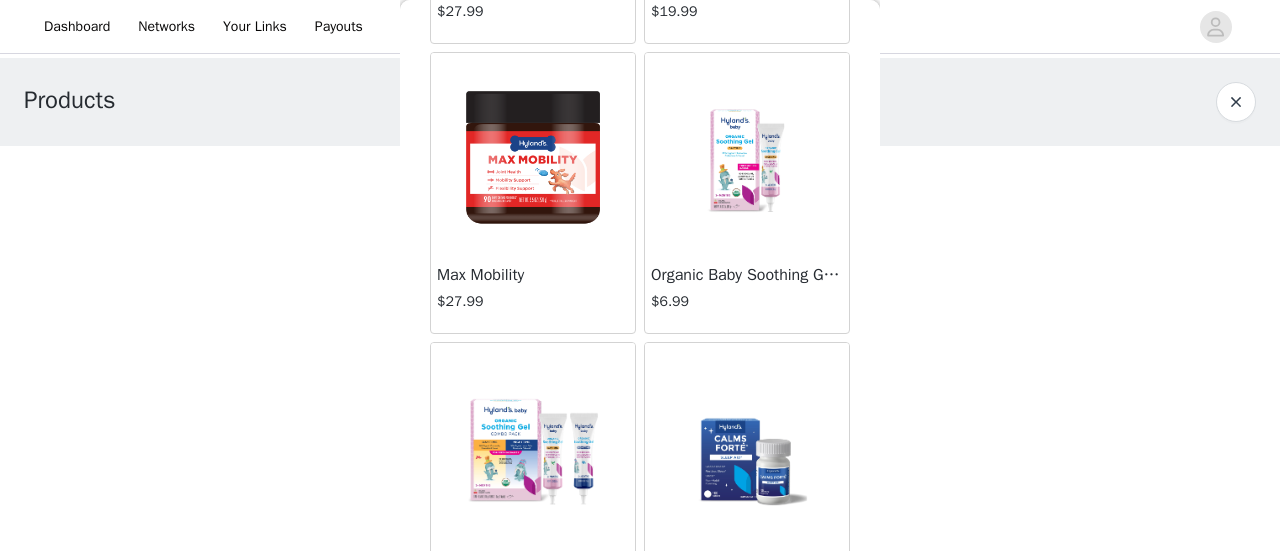 click at bounding box center (533, 153) 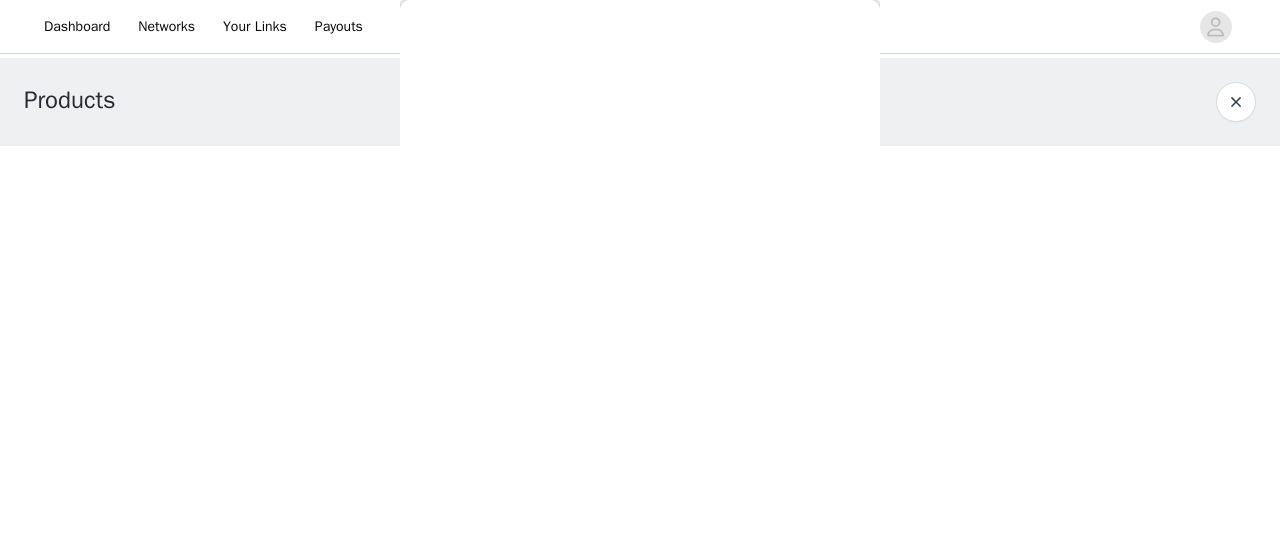 scroll, scrollTop: 216, scrollLeft: 0, axis: vertical 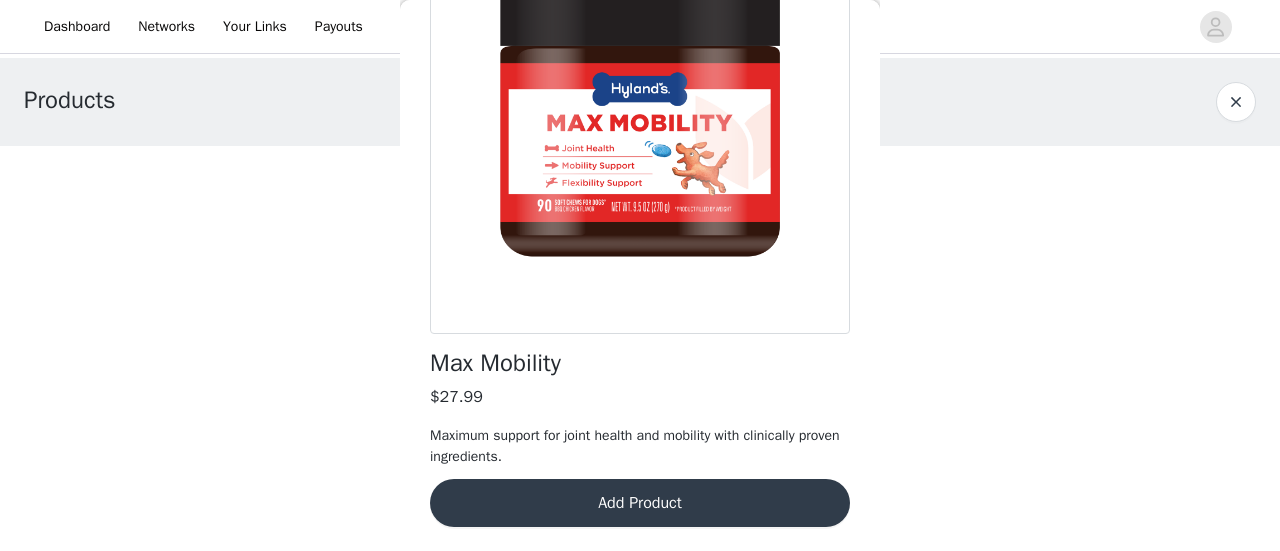 click at bounding box center (640, 109) 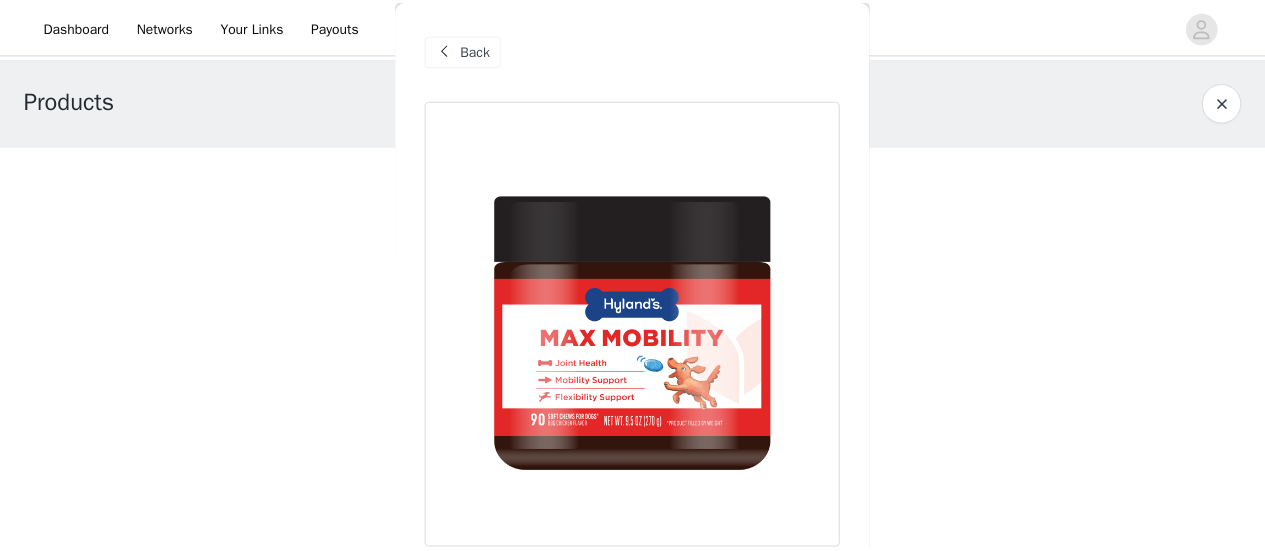 scroll, scrollTop: 216, scrollLeft: 0, axis: vertical 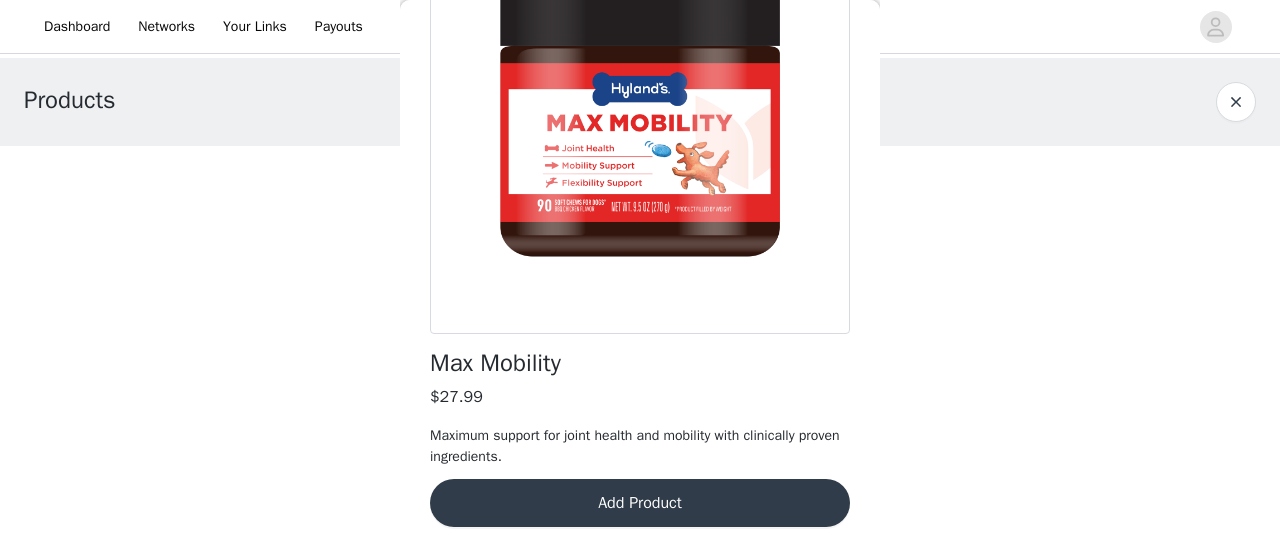 click on "Add Product" at bounding box center [640, 503] 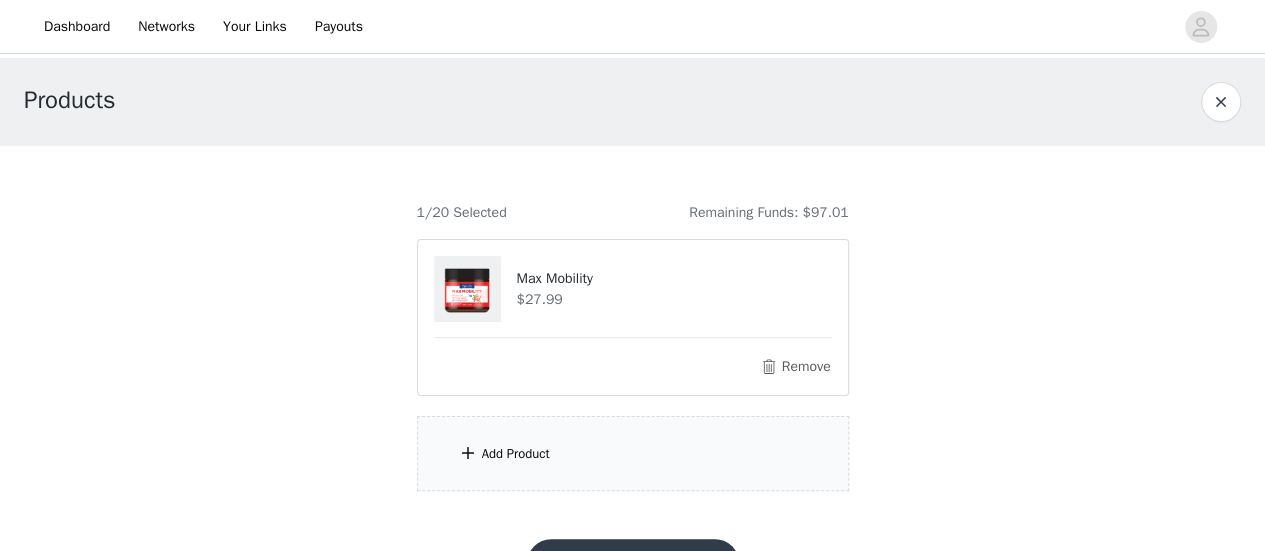 click on "Add Product" at bounding box center (633, 453) 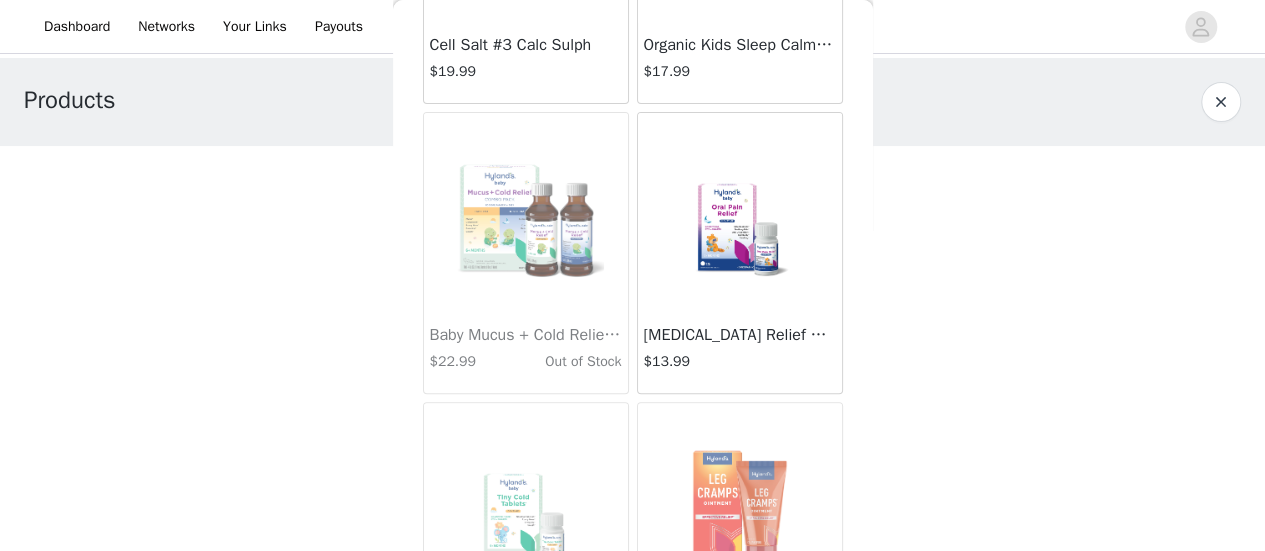 scroll, scrollTop: 0, scrollLeft: 0, axis: both 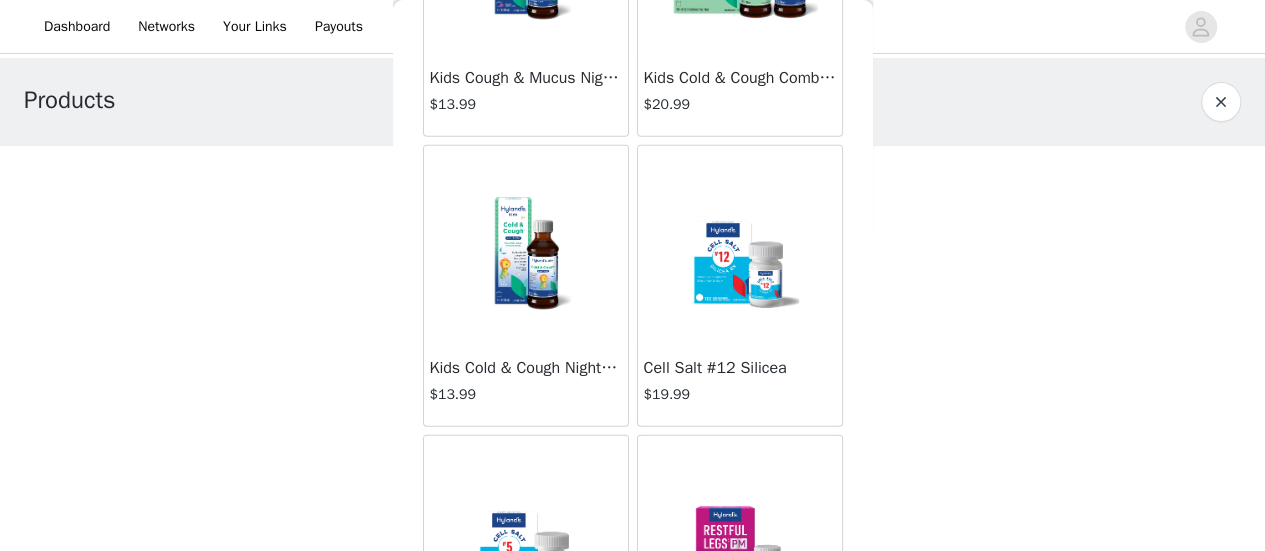 click at bounding box center (740, 246) 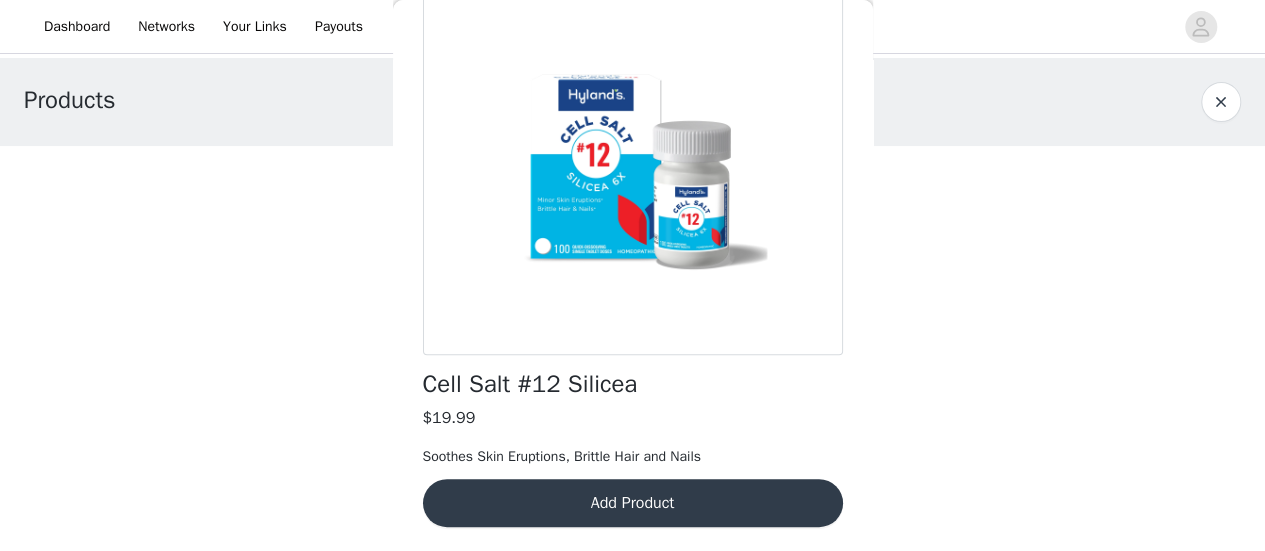 scroll, scrollTop: 194, scrollLeft: 0, axis: vertical 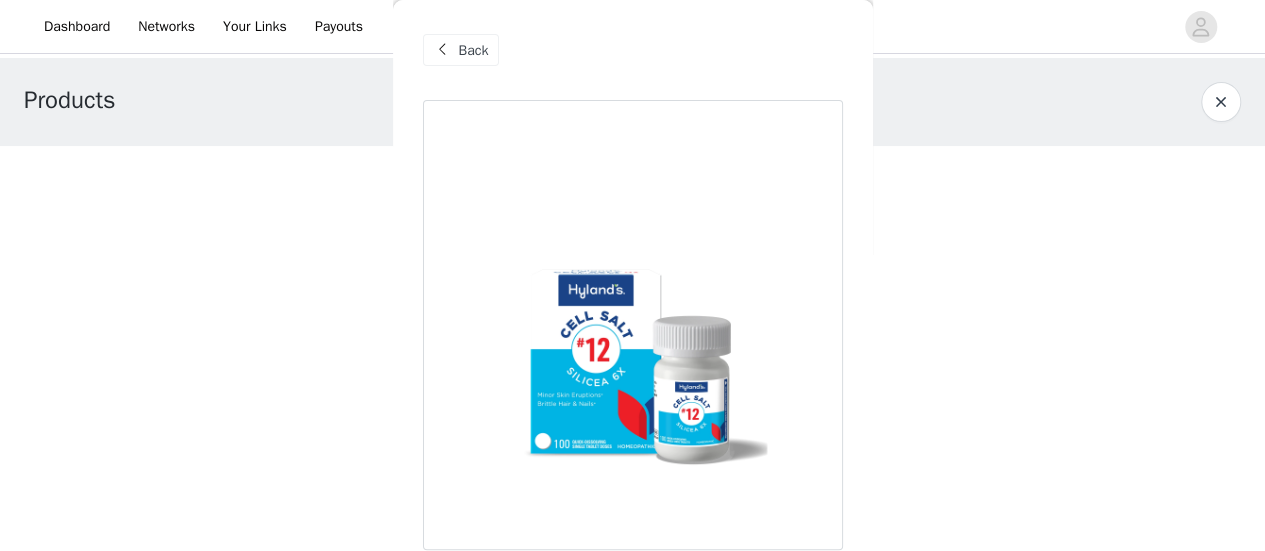 click on "Back" at bounding box center (474, 50) 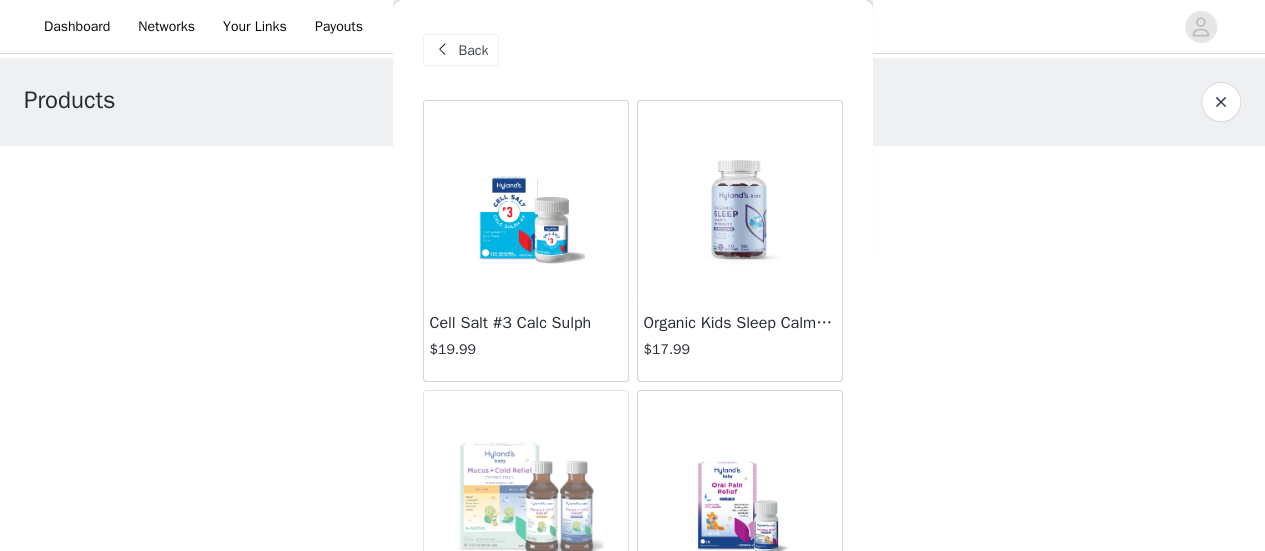 click at bounding box center [526, 201] 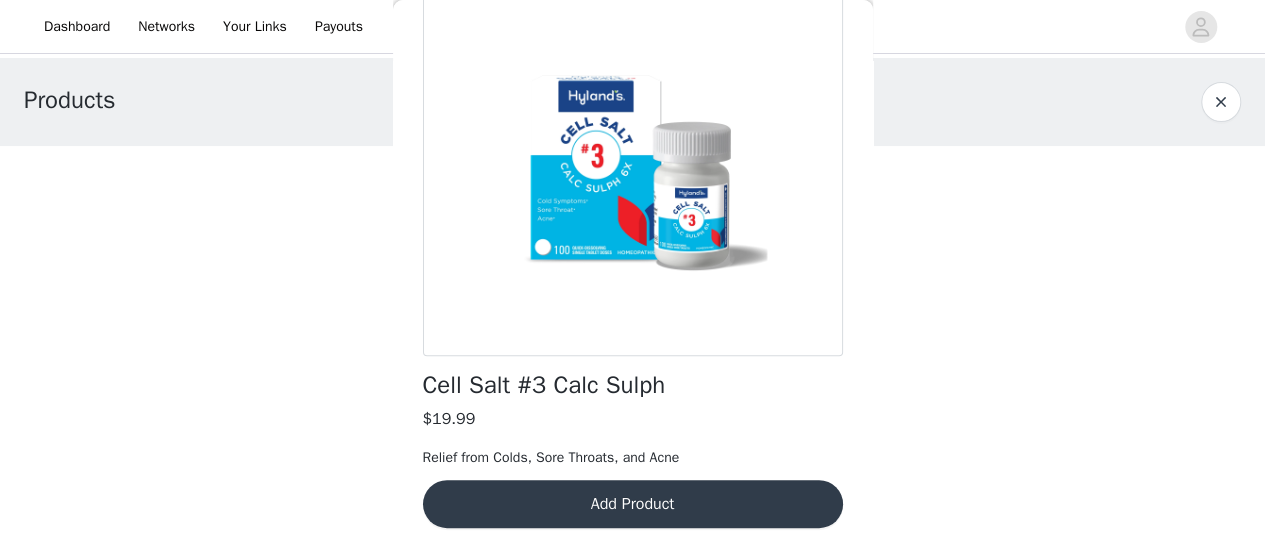 scroll, scrollTop: 0, scrollLeft: 0, axis: both 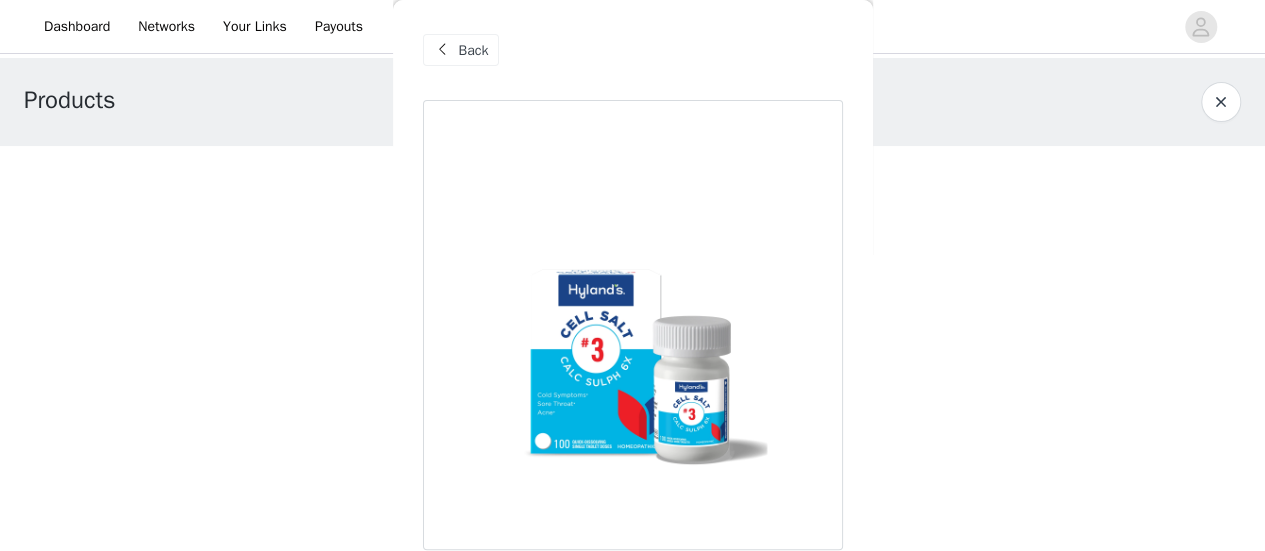 click on "Back" at bounding box center (474, 50) 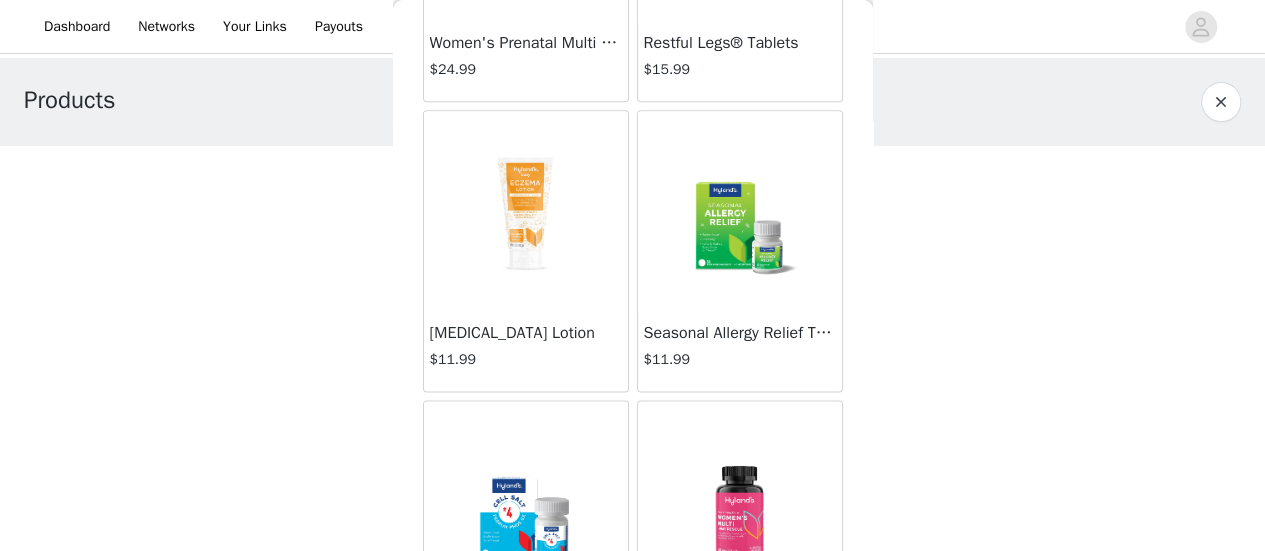 scroll, scrollTop: 1640, scrollLeft: 0, axis: vertical 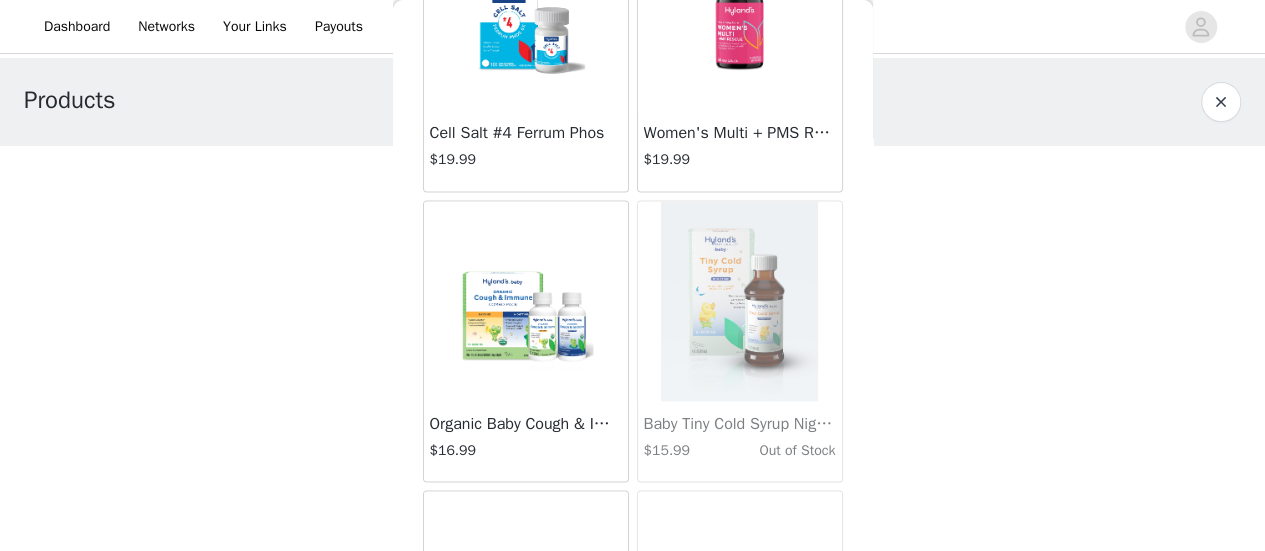 click at bounding box center (526, 11) 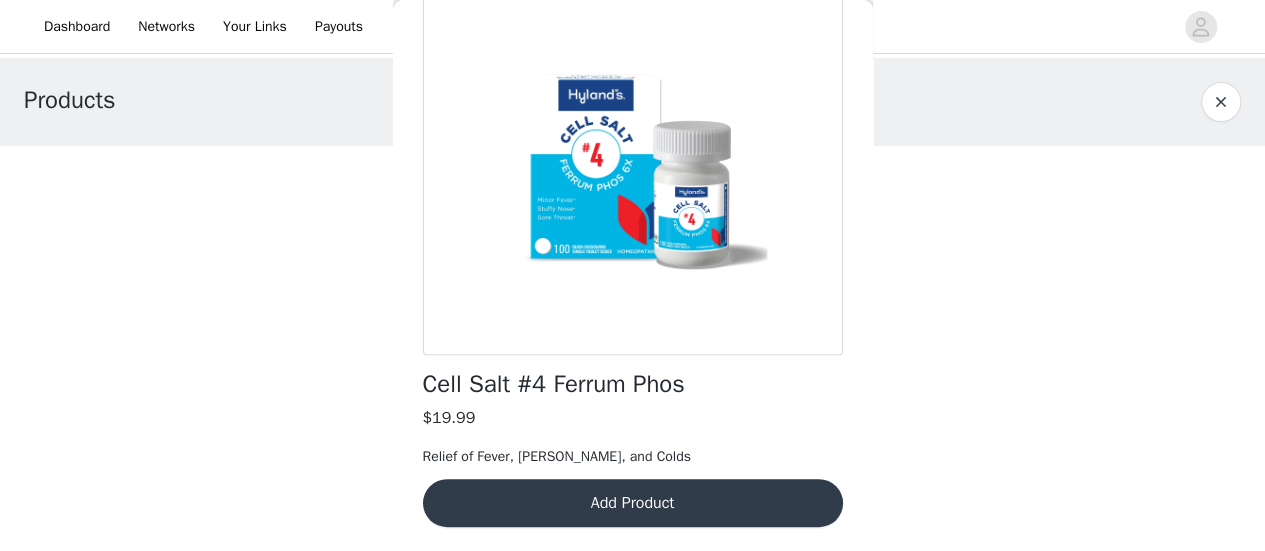 scroll, scrollTop: 194, scrollLeft: 0, axis: vertical 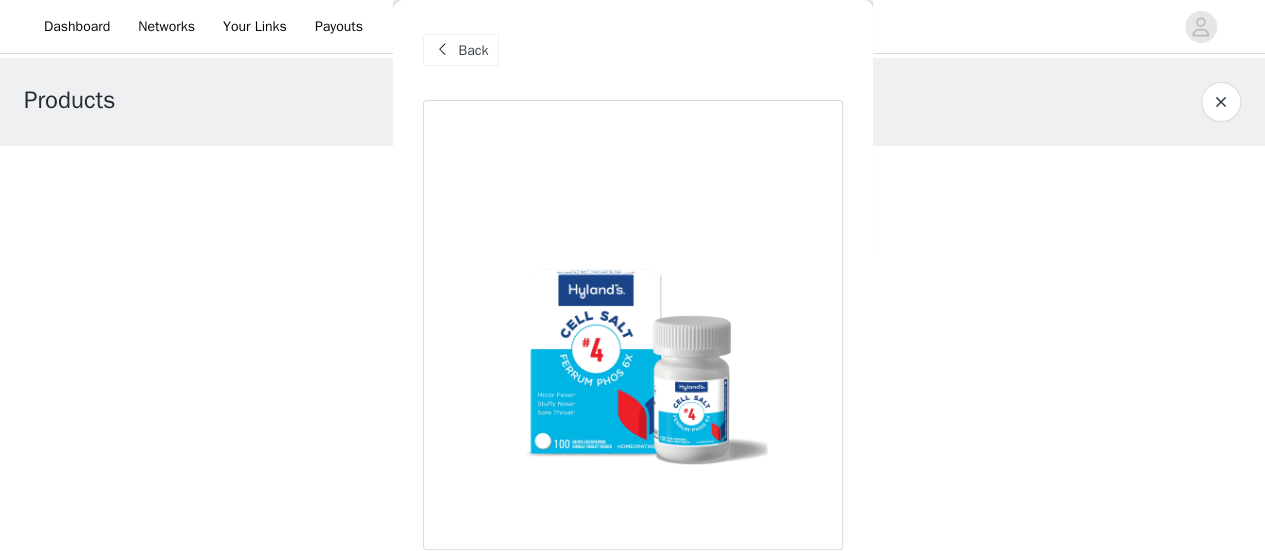 click on "Back" at bounding box center [474, 50] 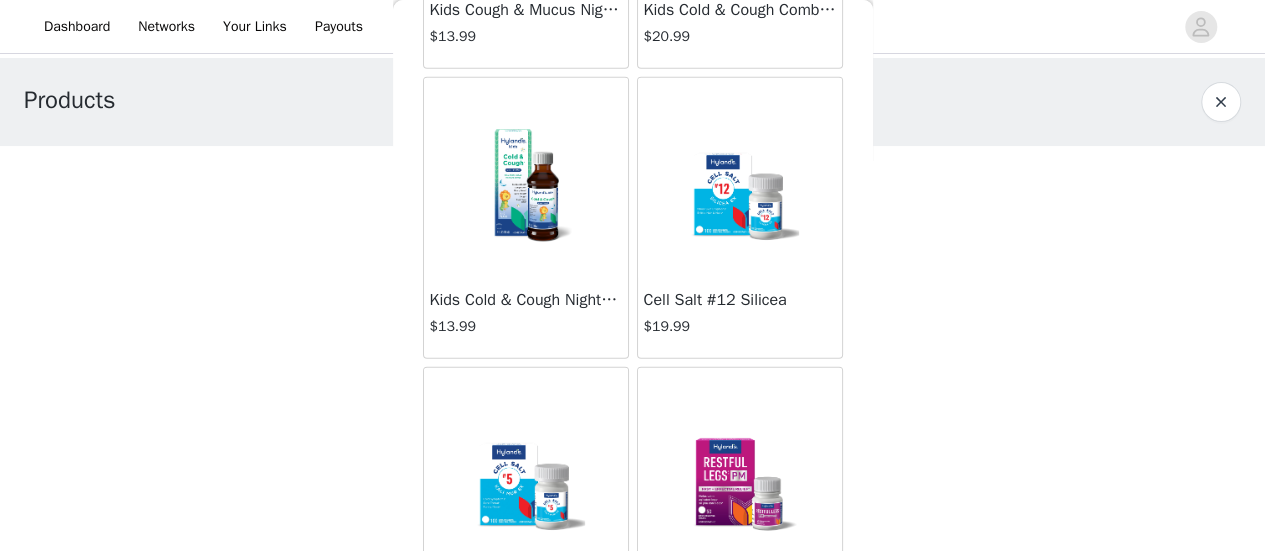 scroll, scrollTop: 2714, scrollLeft: 0, axis: vertical 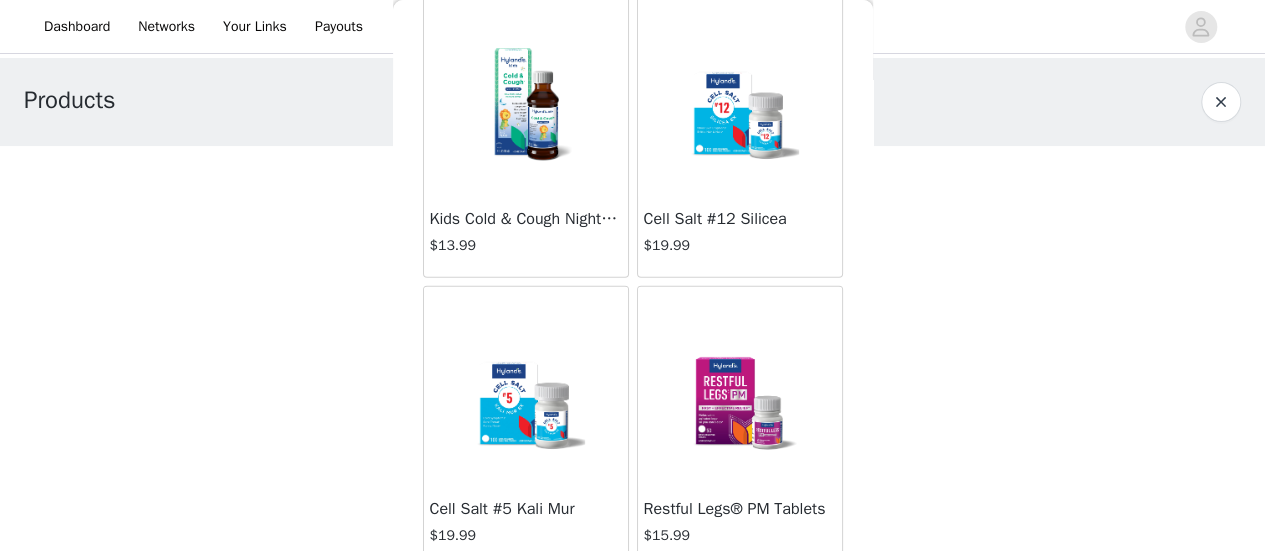 click on "Products
1/20 Selected   Remaining Funds: $97.01         Max Mobility     $27.99             Remove     Add Product       Back       Cell Salt #3 Calc Sulph   $19.99       Organic Kids Sleep Calm + Immunity Gummies   $17.99       Baby Mucus + Cold Relief Combo Pack   $22.99   Out of Stock     [MEDICAL_DATA] Relief Nighttime   $13.99       Baby Tiny Cold Tablets Daytime   $17.99   Out of Stock     [MEDICAL_DATA] Ointment   $13.99   Out of Stock     Women's Prenatal Multi + Digestion & [MEDICAL_DATA]   $24.99       Restful Legs® Tablets   $15.99       [MEDICAL_DATA] Lotion   $11.99       Seasonal Allergy Relief Tablets   $11.99       Cell Salt #4 Ferrum Phos   $19.99       Women's Multi + PMS Rescue   $19.99       Organic Baby Cough & Immune Combo   $16.99       Baby Tiny Cold Syrup Nighttime   $15.99   Out of Stock     Dry Ear Relief Oil   $13.99       [MEDICAL_DATA] Relief Daytime   $13.99   Out of Stock     Kids Cough & Mucus Nighttime   $13.99" at bounding box center [632, 286] 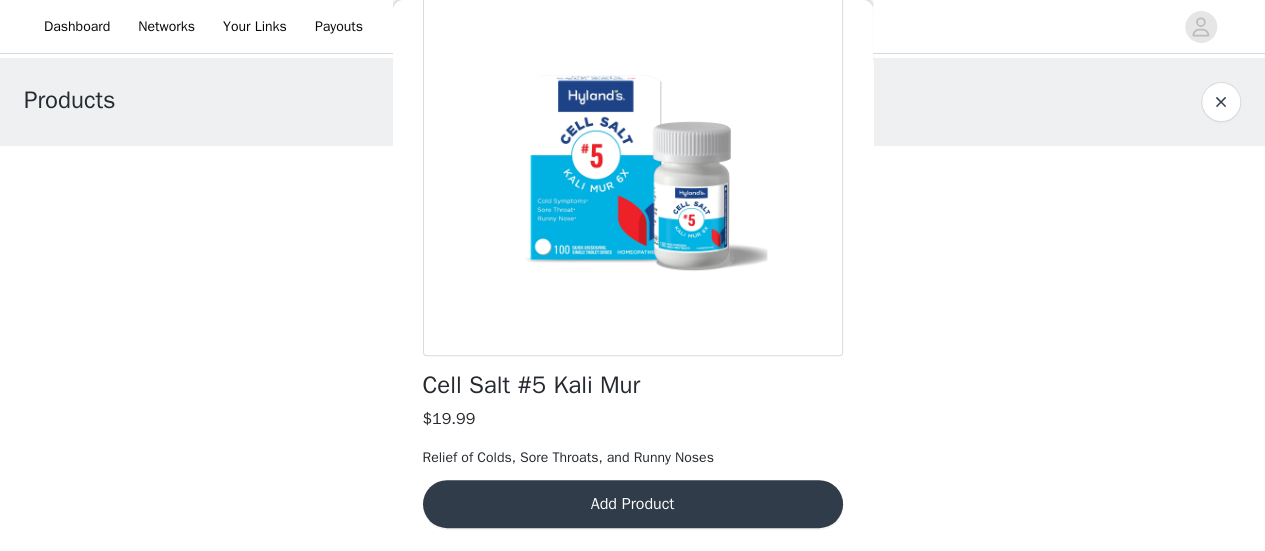 scroll, scrollTop: 0, scrollLeft: 0, axis: both 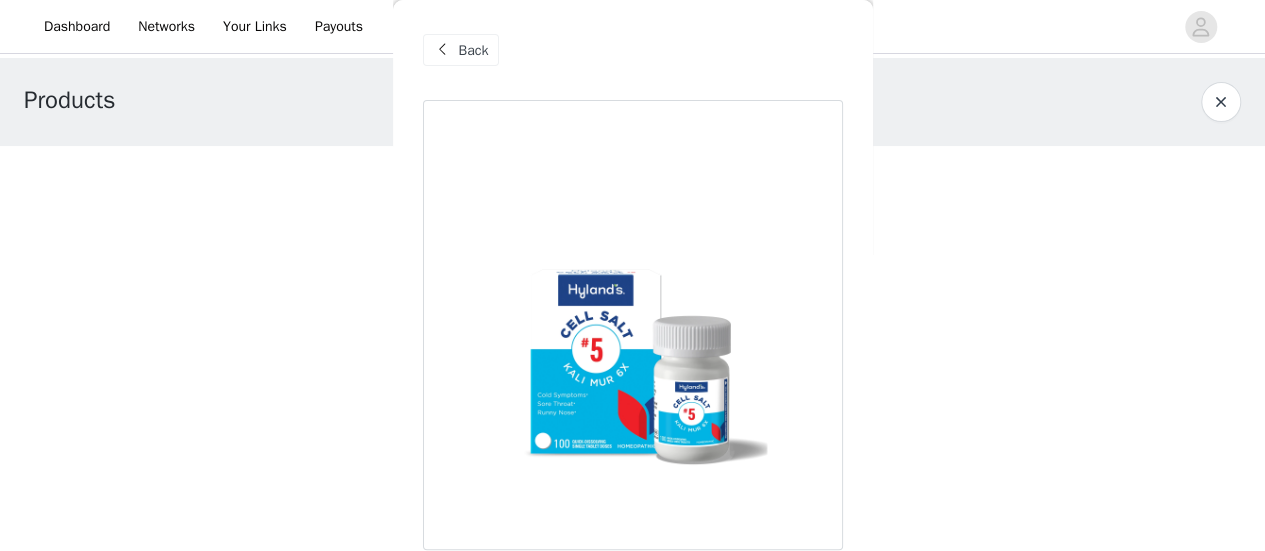 click on "Back" at bounding box center [474, 50] 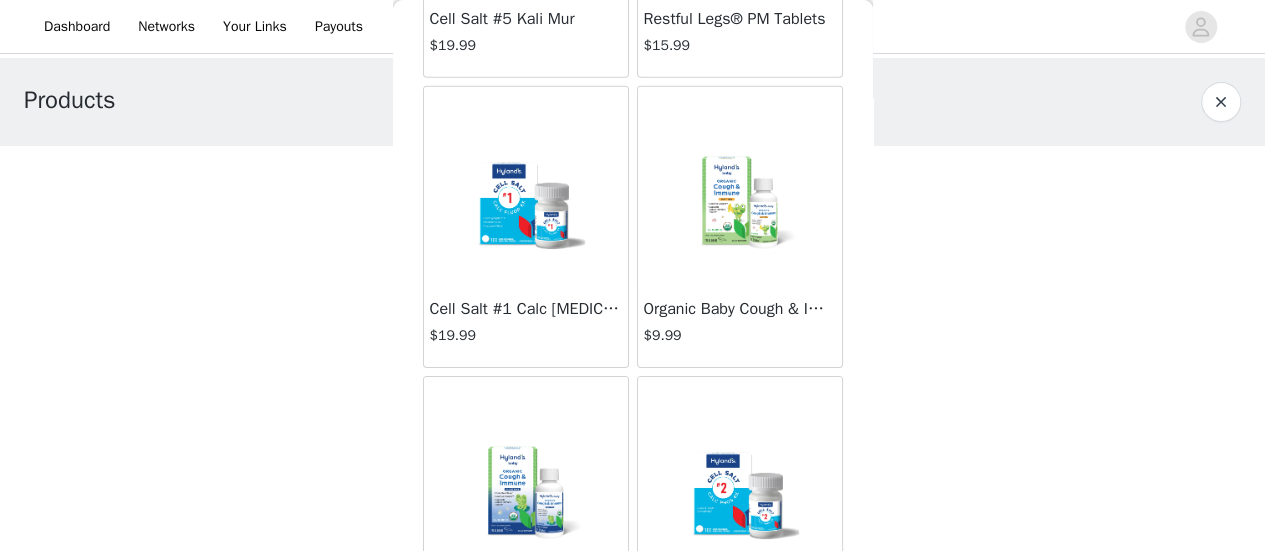 scroll, scrollTop: 3286, scrollLeft: 0, axis: vertical 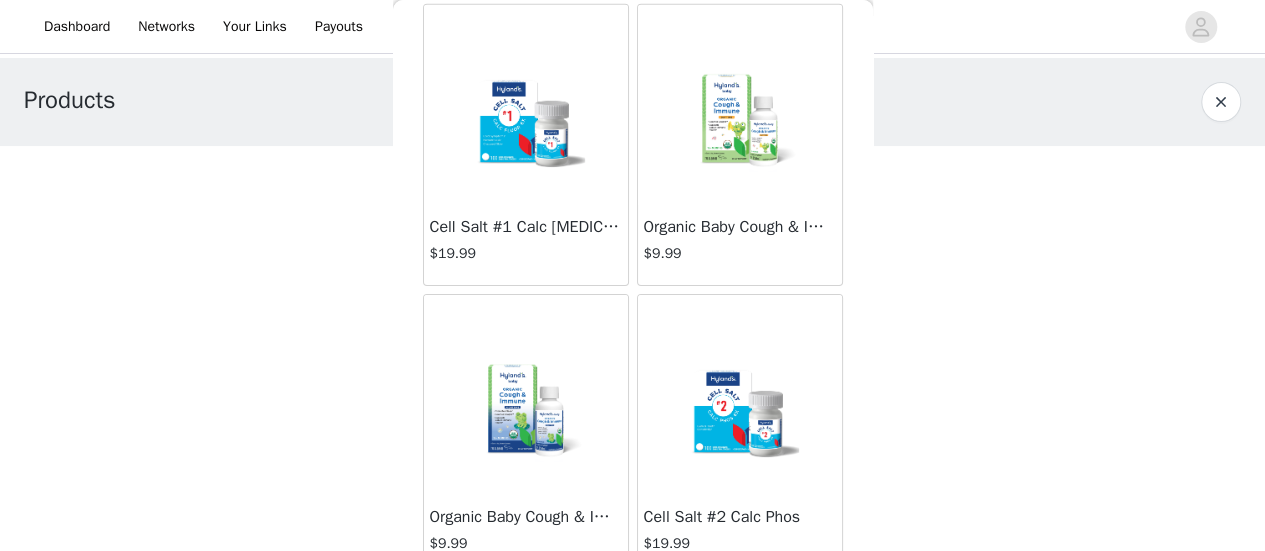 click at bounding box center (526, 105) 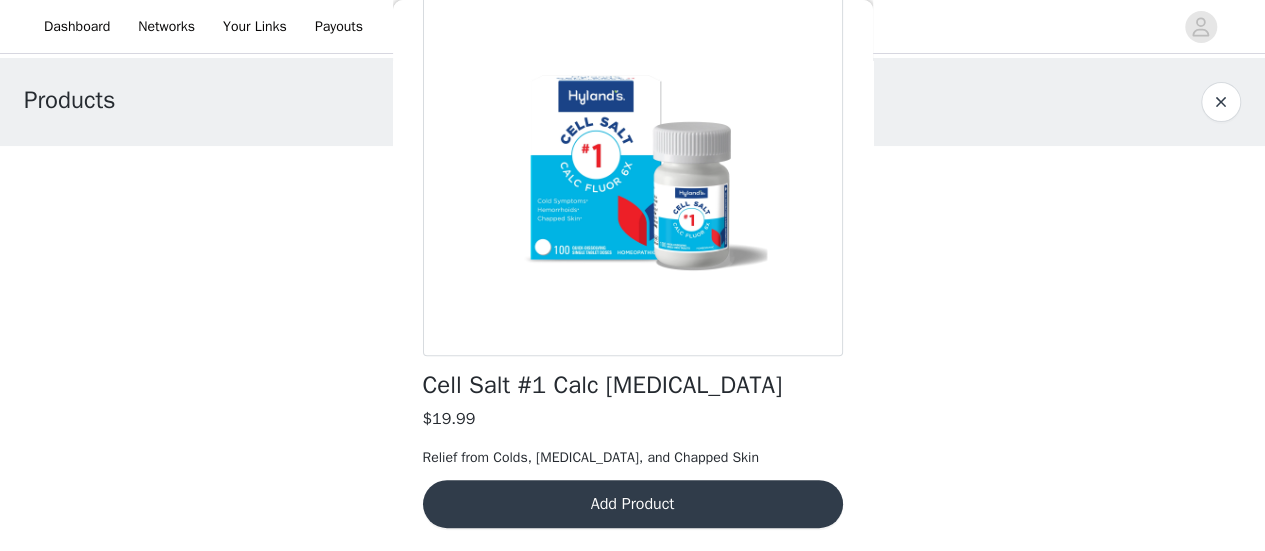 scroll, scrollTop: 0, scrollLeft: 0, axis: both 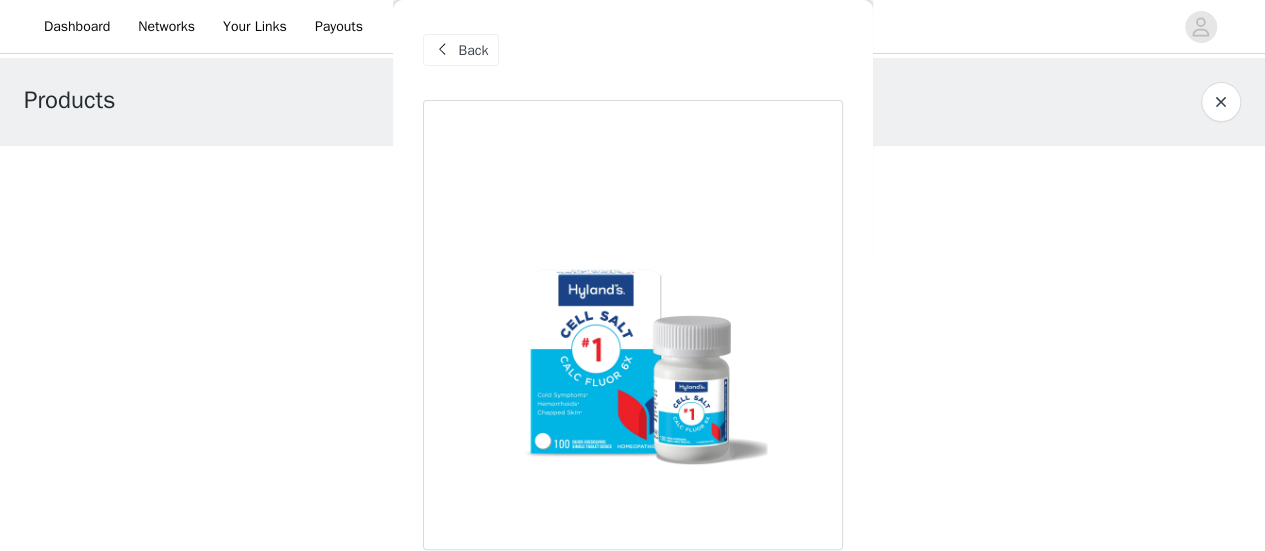 click on "Back" at bounding box center (474, 50) 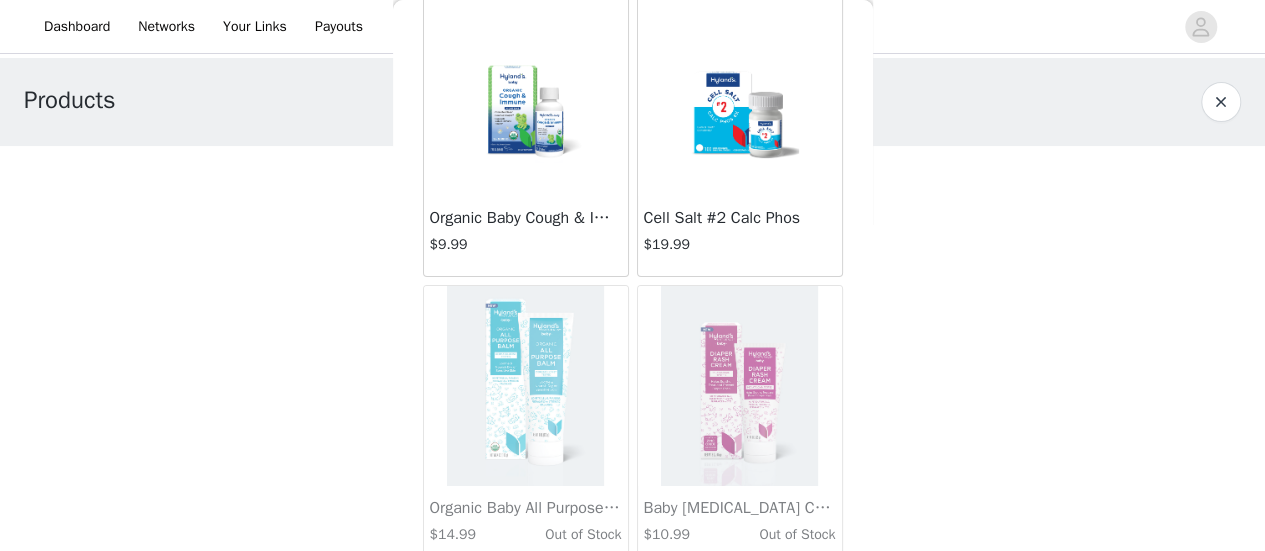 scroll, scrollTop: 3612, scrollLeft: 0, axis: vertical 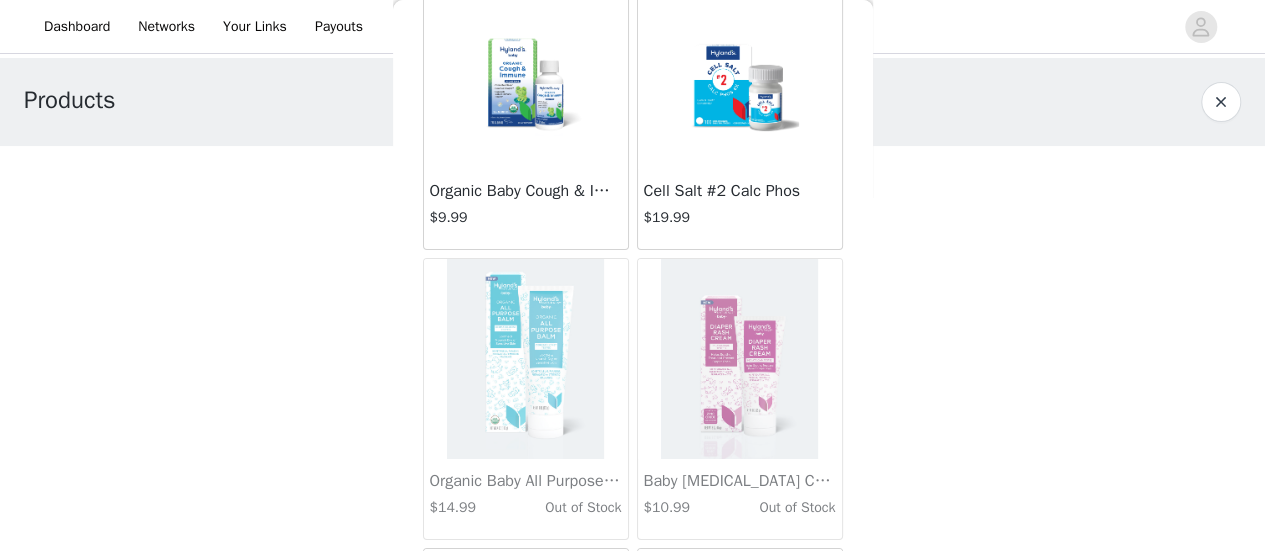 click at bounding box center [740, 69] 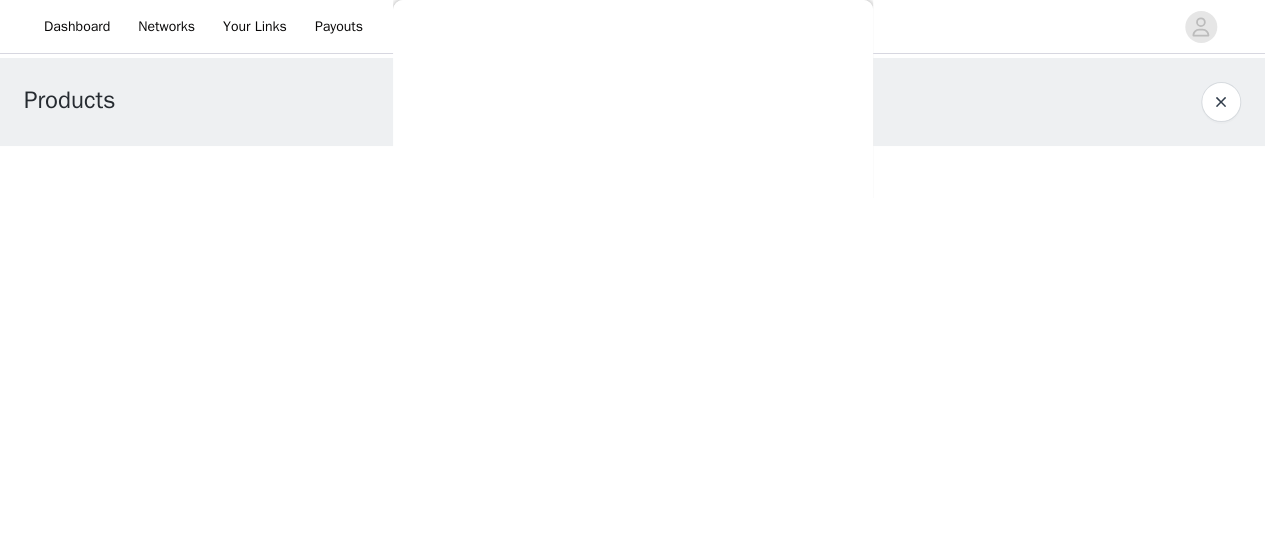 scroll, scrollTop: 194, scrollLeft: 0, axis: vertical 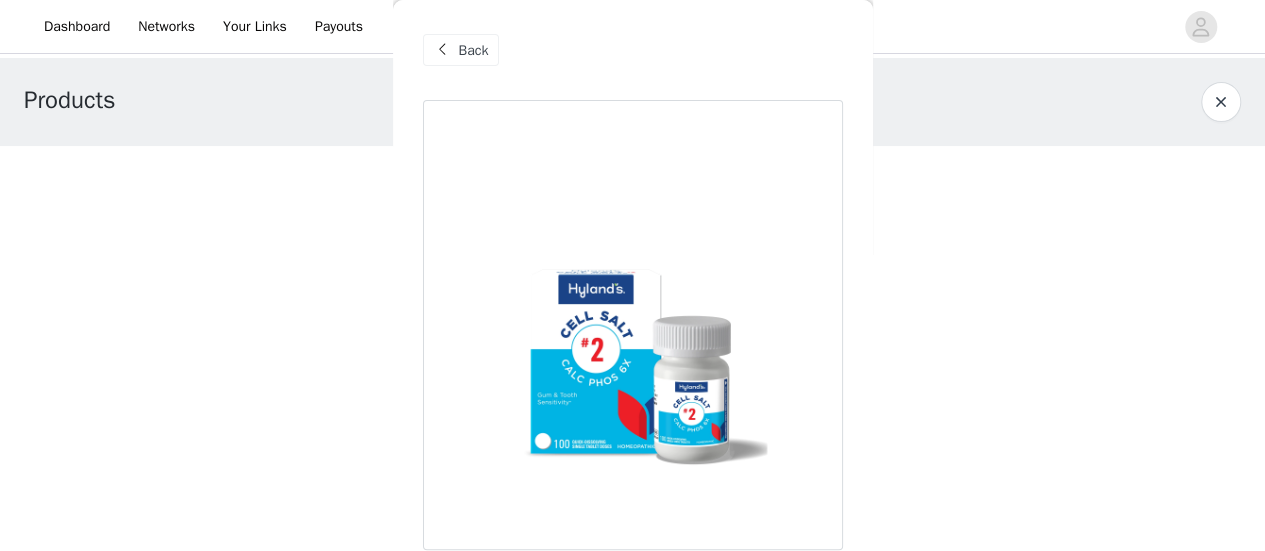 click on "Back" at bounding box center (474, 50) 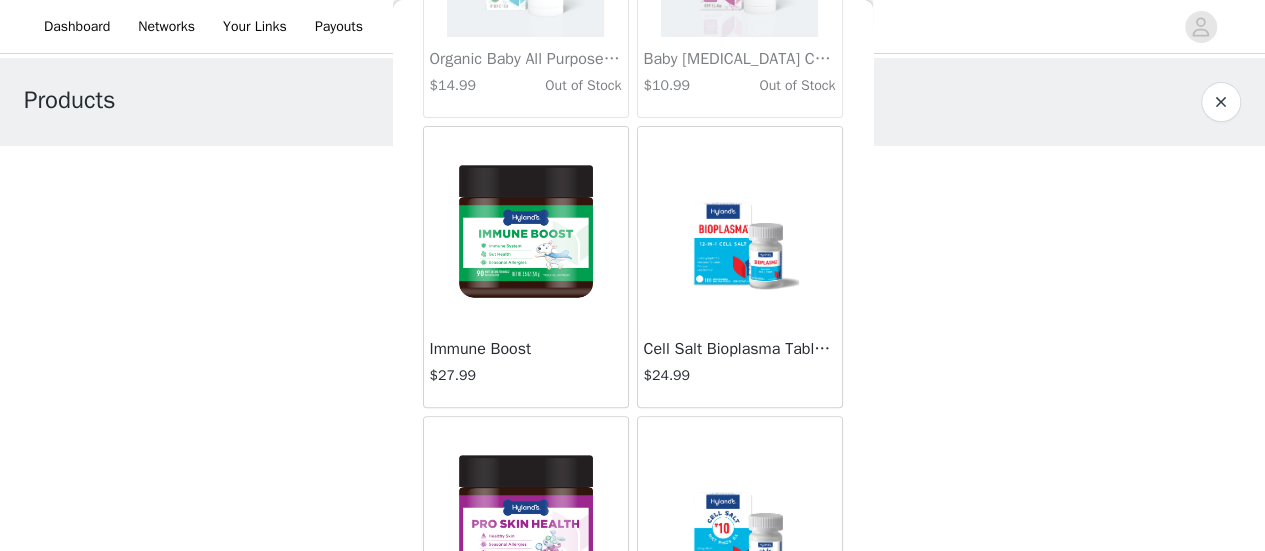 scroll, scrollTop: 4116, scrollLeft: 0, axis: vertical 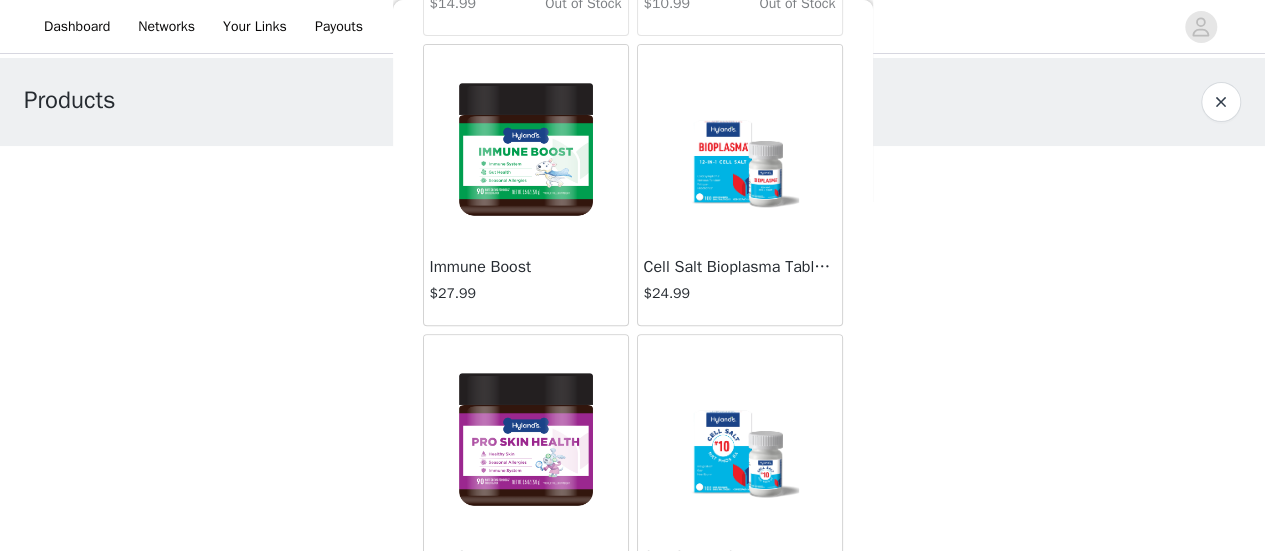 click at bounding box center [740, 145] 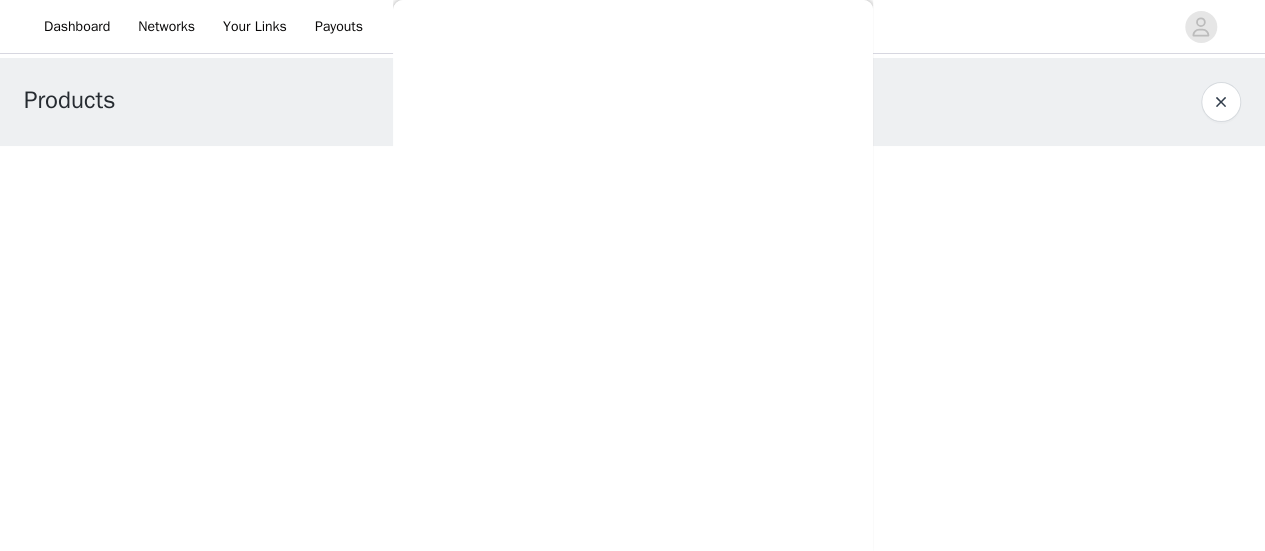 scroll, scrollTop: 268, scrollLeft: 0, axis: vertical 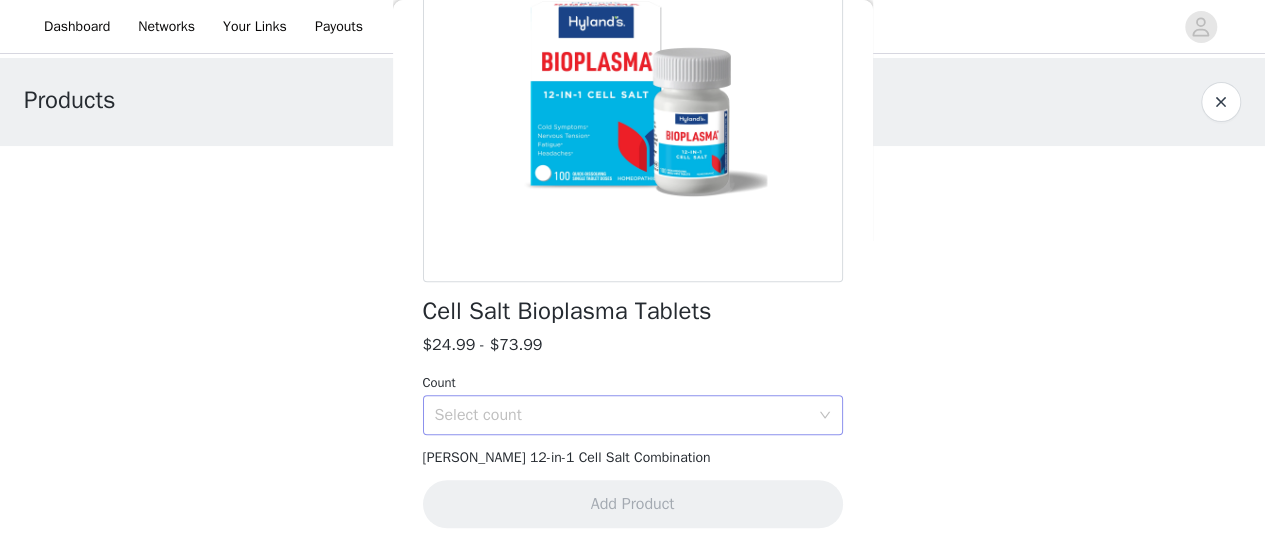 click on "Select count" at bounding box center [622, 415] 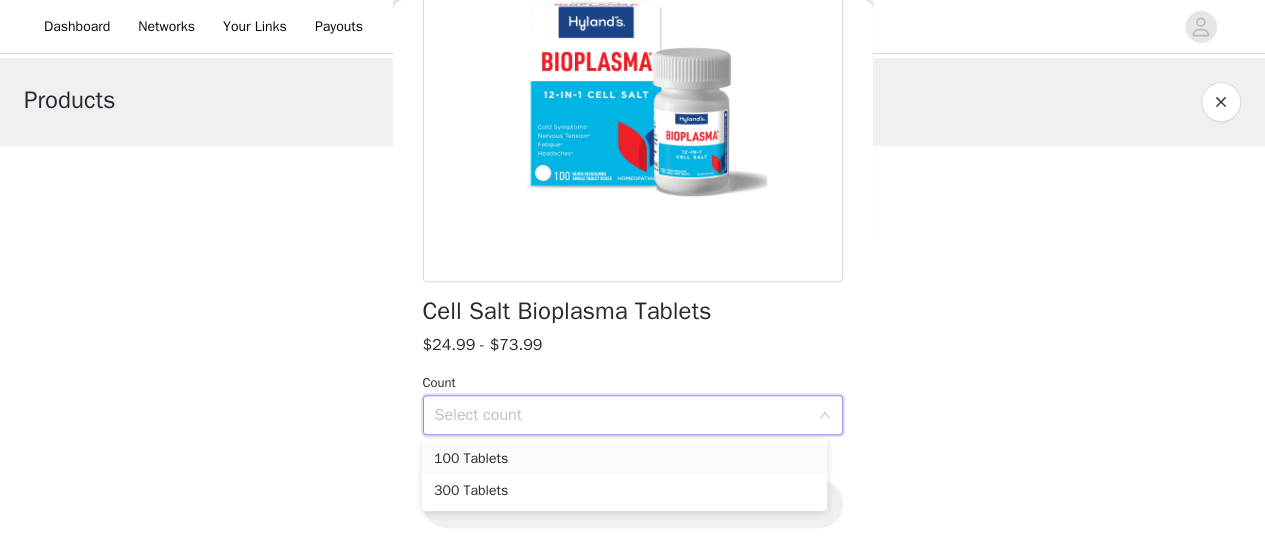 click on "100 Tablets" at bounding box center (624, 459) 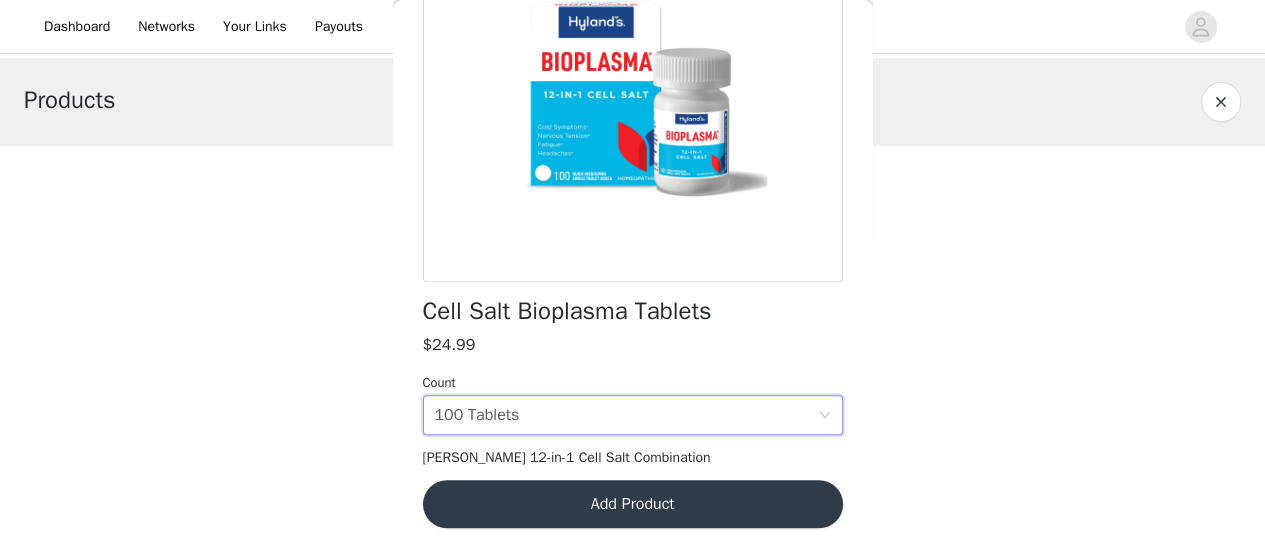 scroll, scrollTop: 0, scrollLeft: 0, axis: both 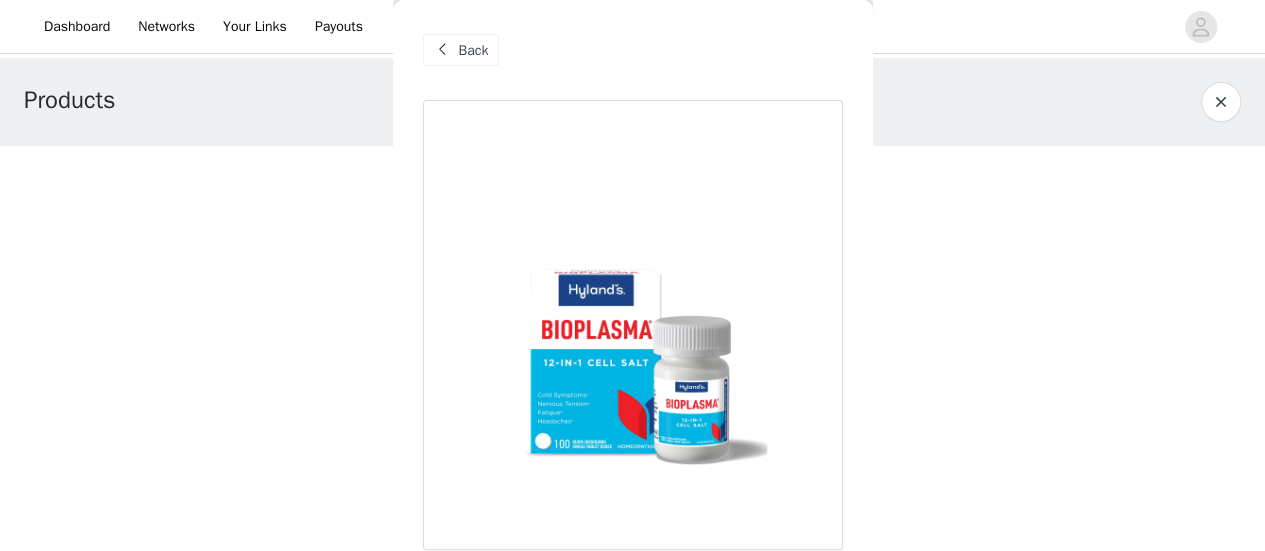 click on "Back" at bounding box center (474, 50) 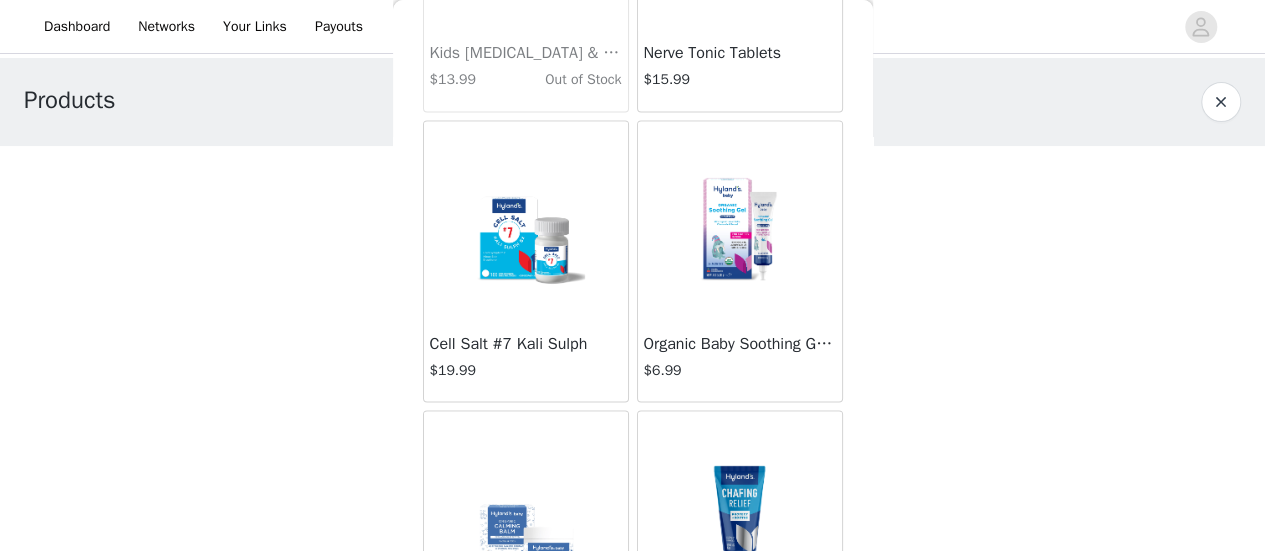 scroll, scrollTop: 9314, scrollLeft: 0, axis: vertical 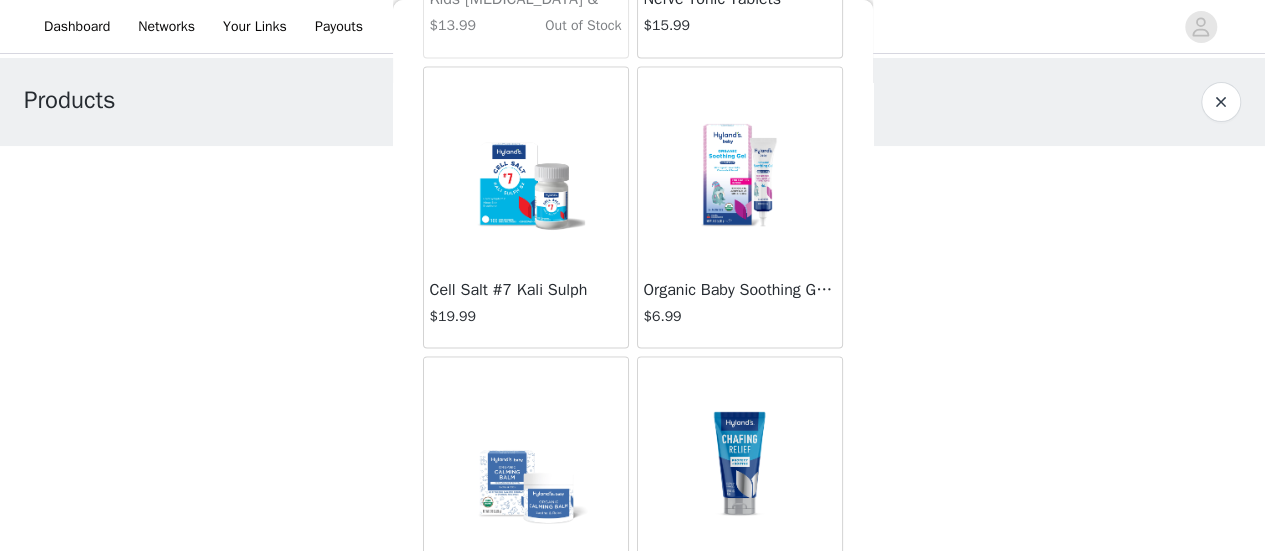 click at bounding box center [526, 167] 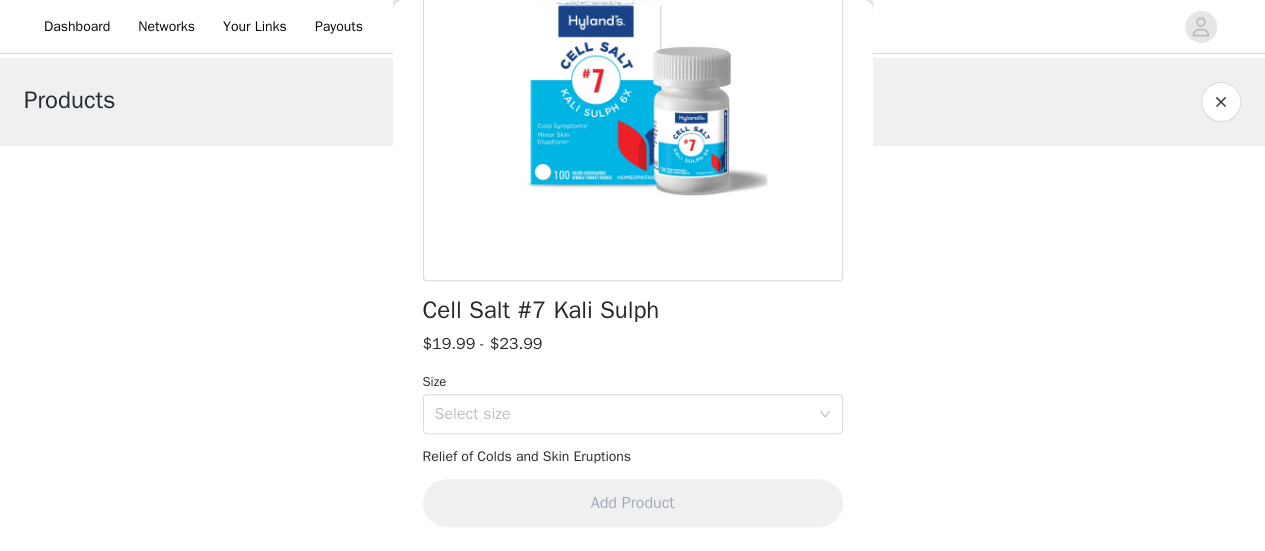 scroll, scrollTop: 268, scrollLeft: 0, axis: vertical 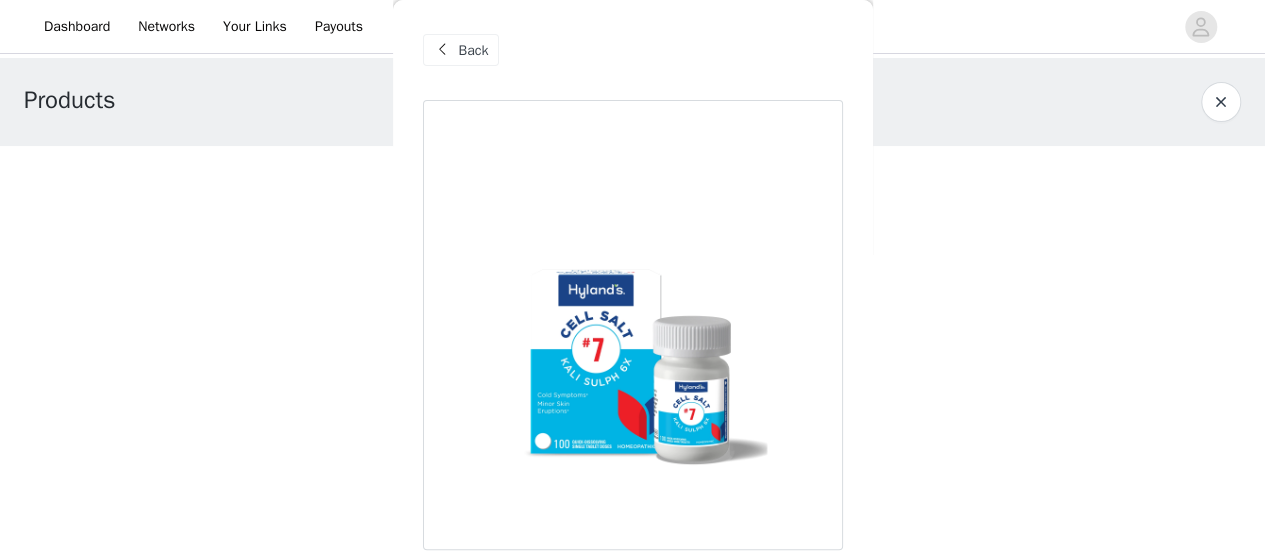 click on "Back" at bounding box center [474, 50] 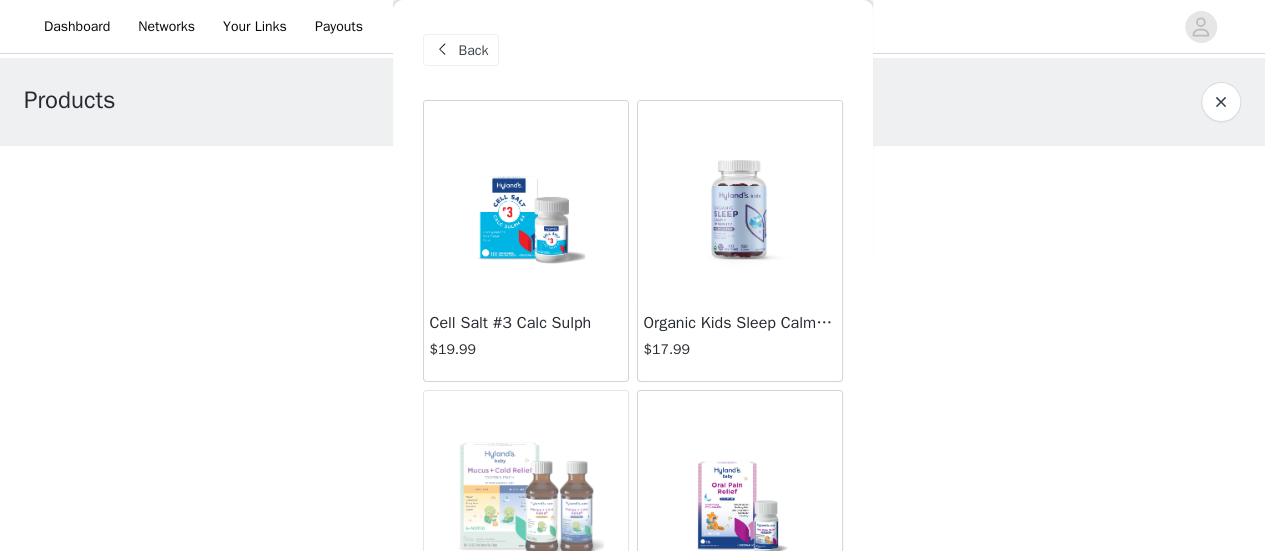 scroll, scrollTop: 9960, scrollLeft: 0, axis: vertical 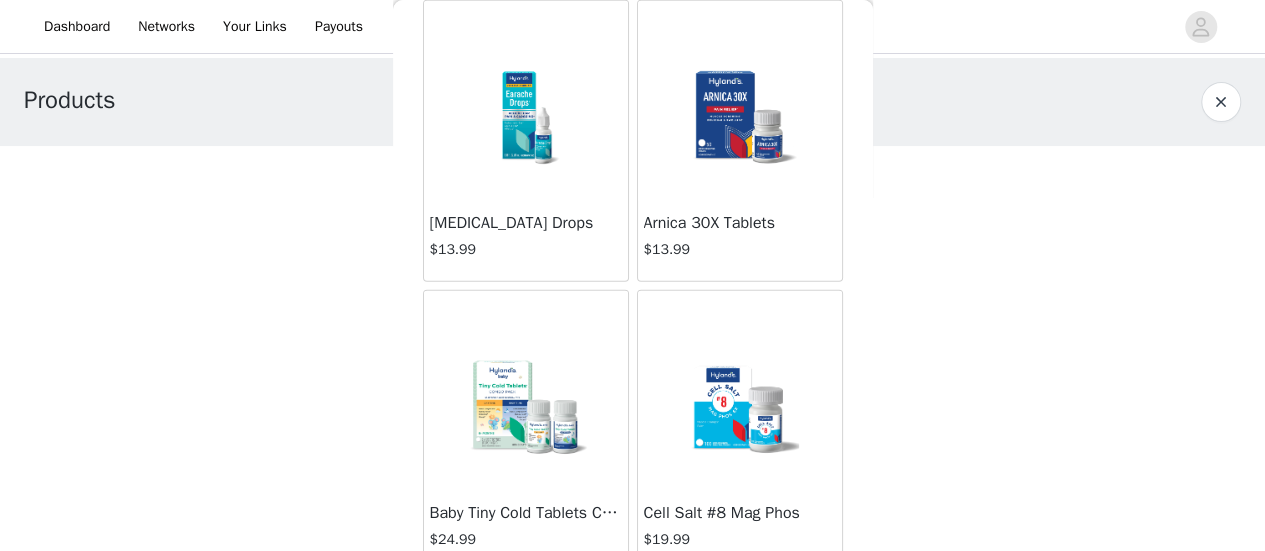 click at bounding box center (740, 391) 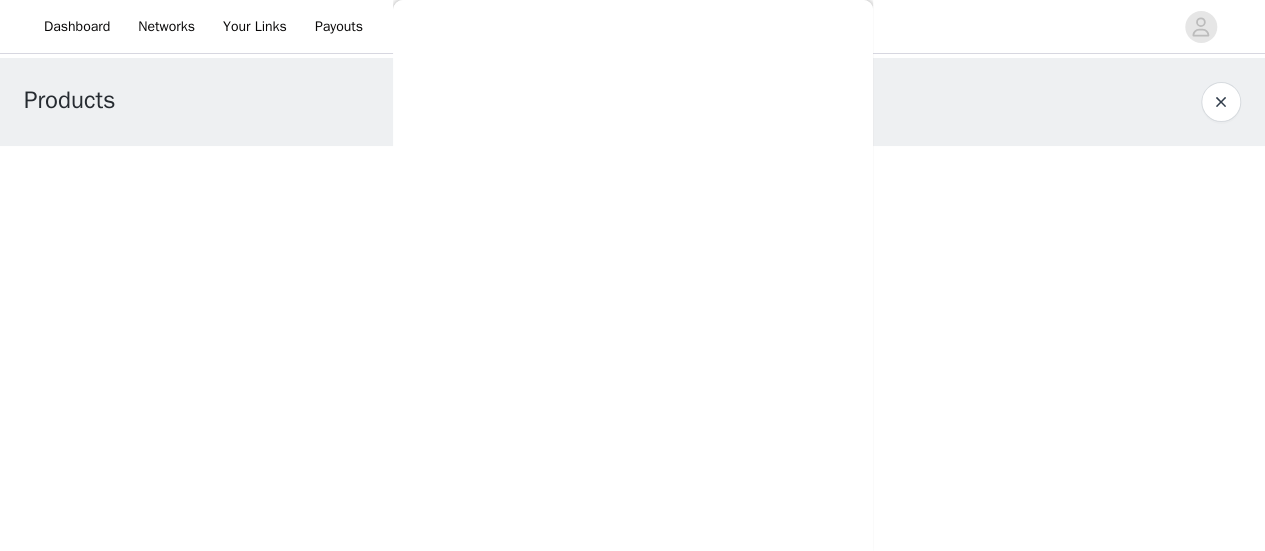 scroll, scrollTop: 194, scrollLeft: 0, axis: vertical 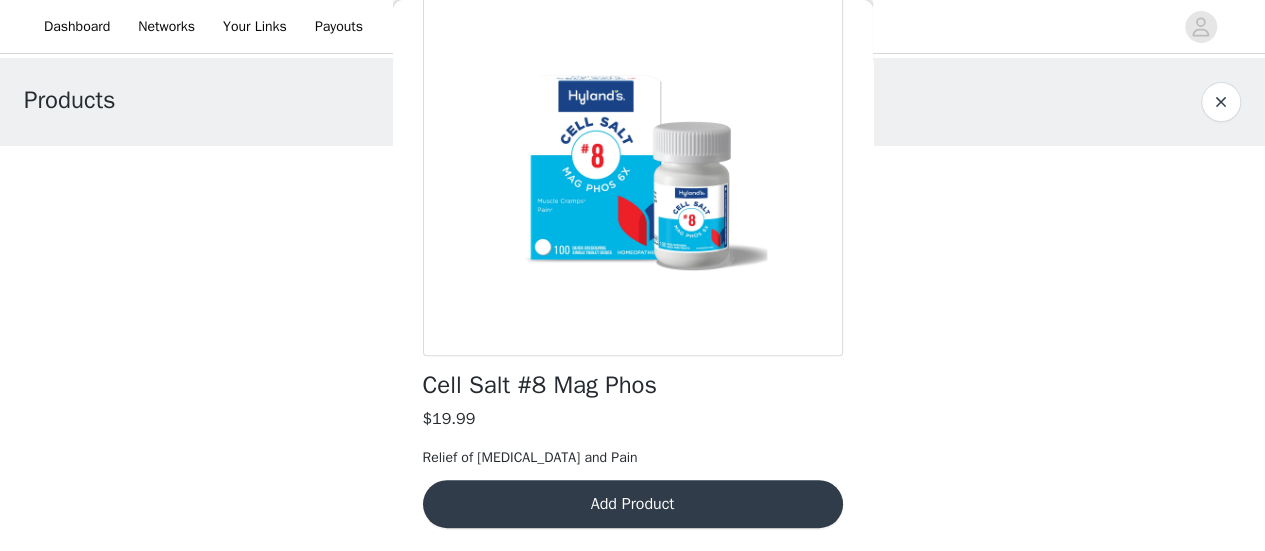 click on "Add Product" at bounding box center (633, 504) 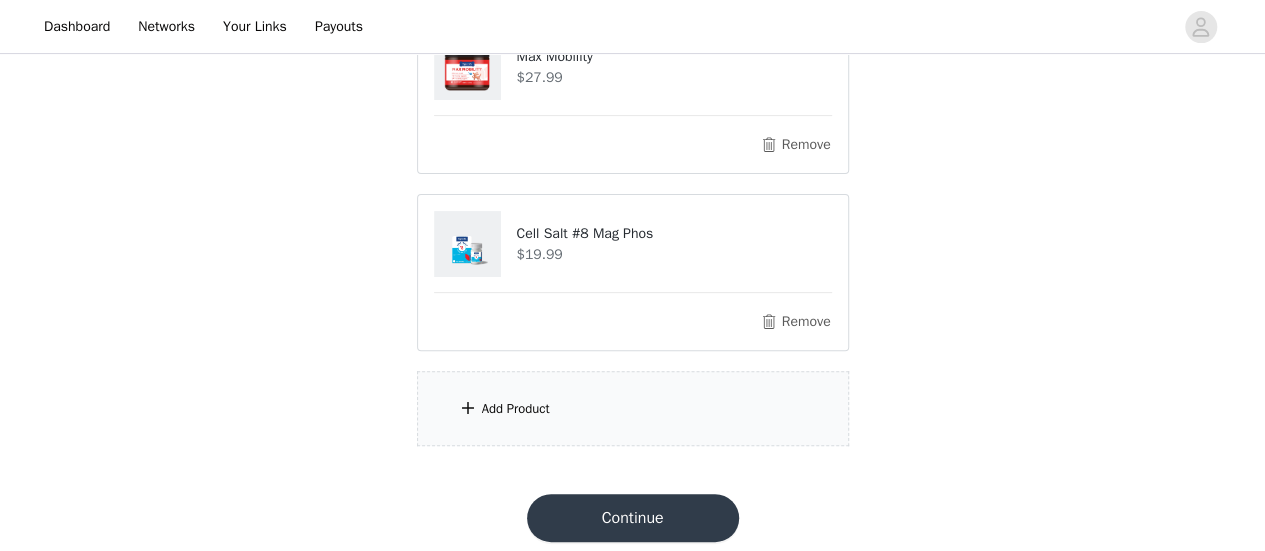 scroll, scrollTop: 235, scrollLeft: 0, axis: vertical 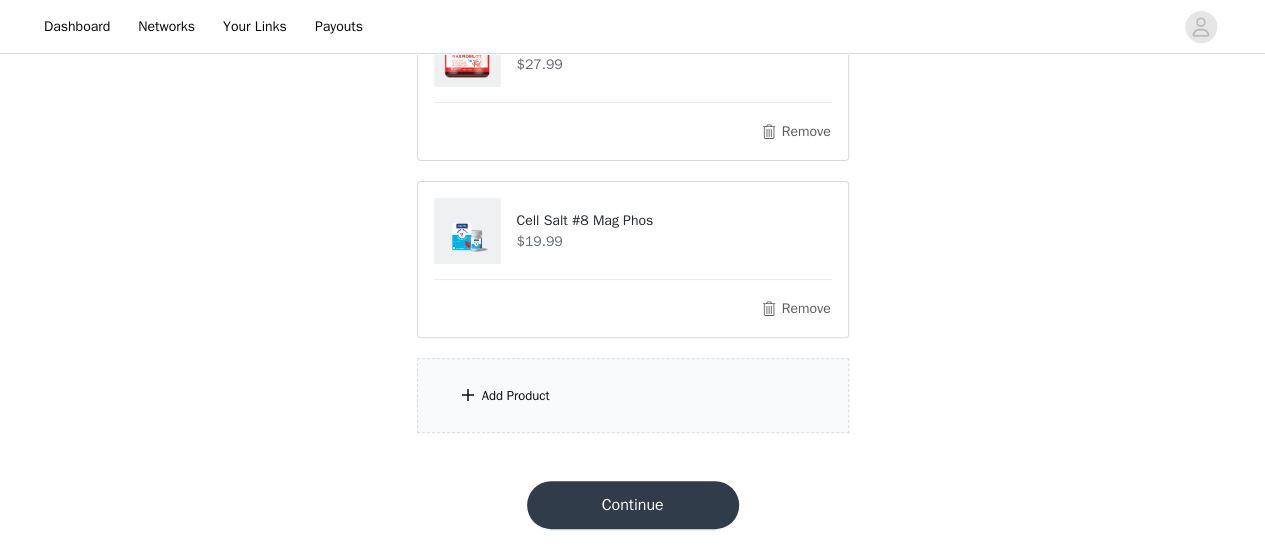 click on "Add Product" at bounding box center (633, 395) 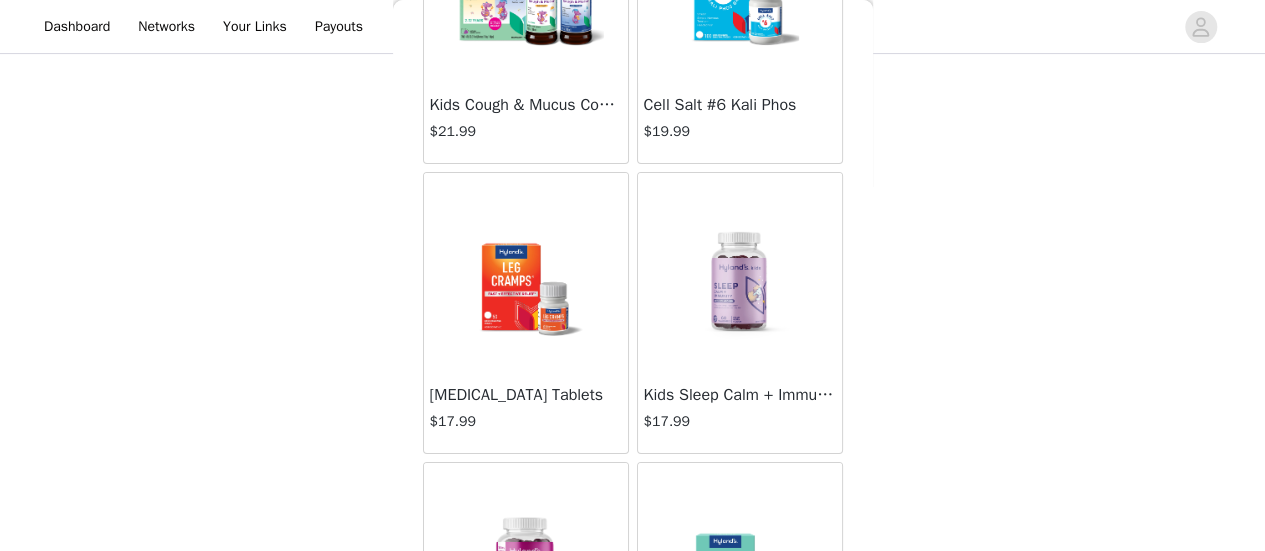 scroll, scrollTop: 7218, scrollLeft: 0, axis: vertical 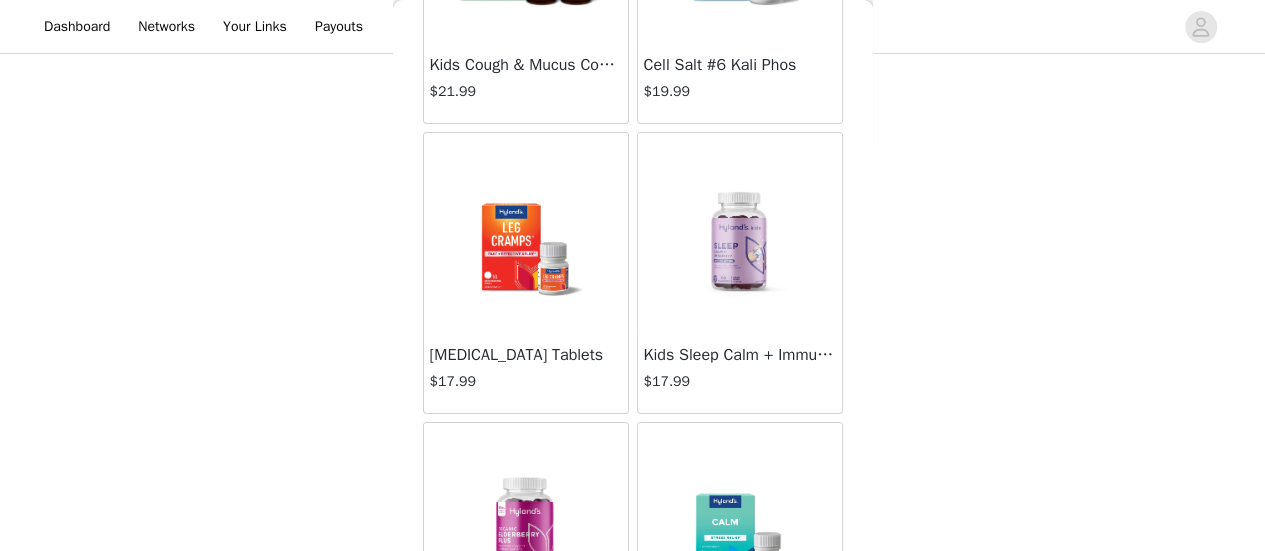 click at bounding box center [526, 233] 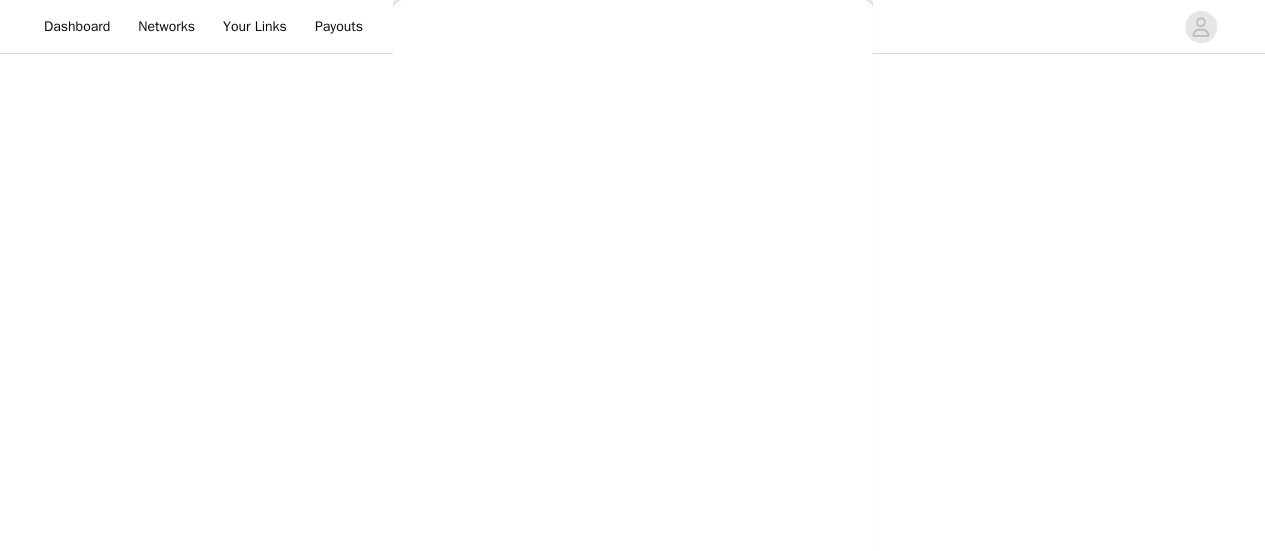 scroll, scrollTop: 289, scrollLeft: 0, axis: vertical 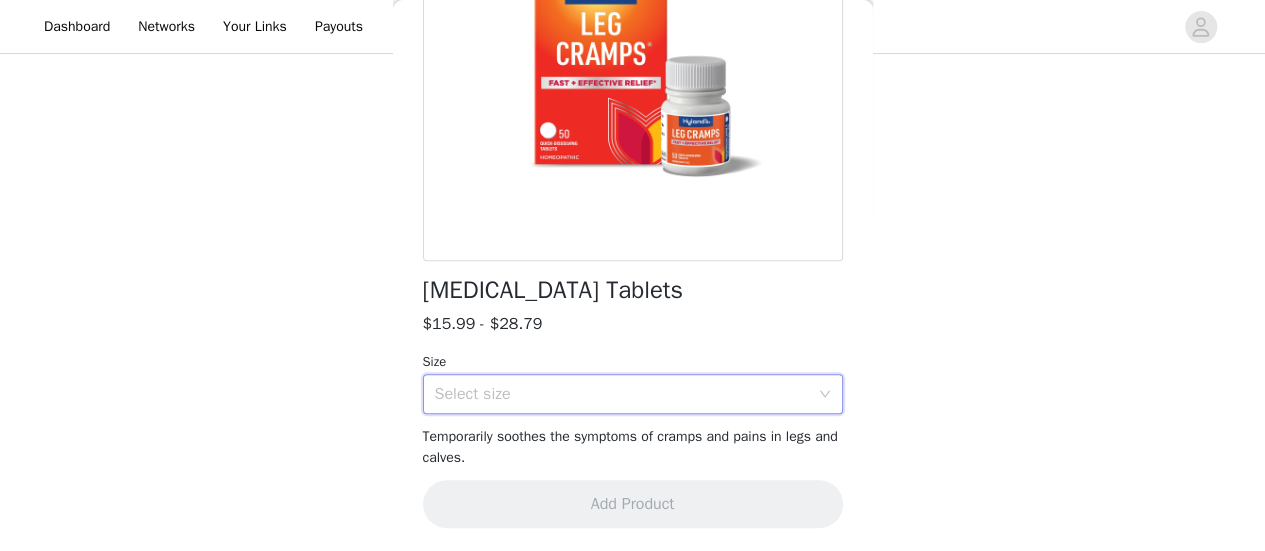 click on "Select size" at bounding box center [626, 394] 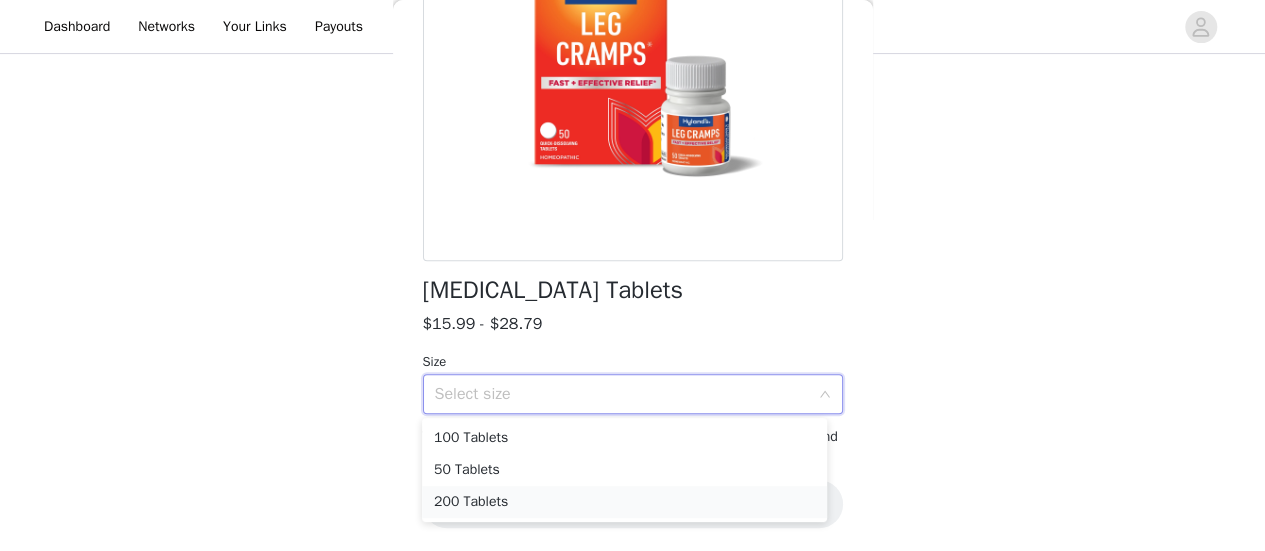 click on "200 Tablets" at bounding box center (624, 502) 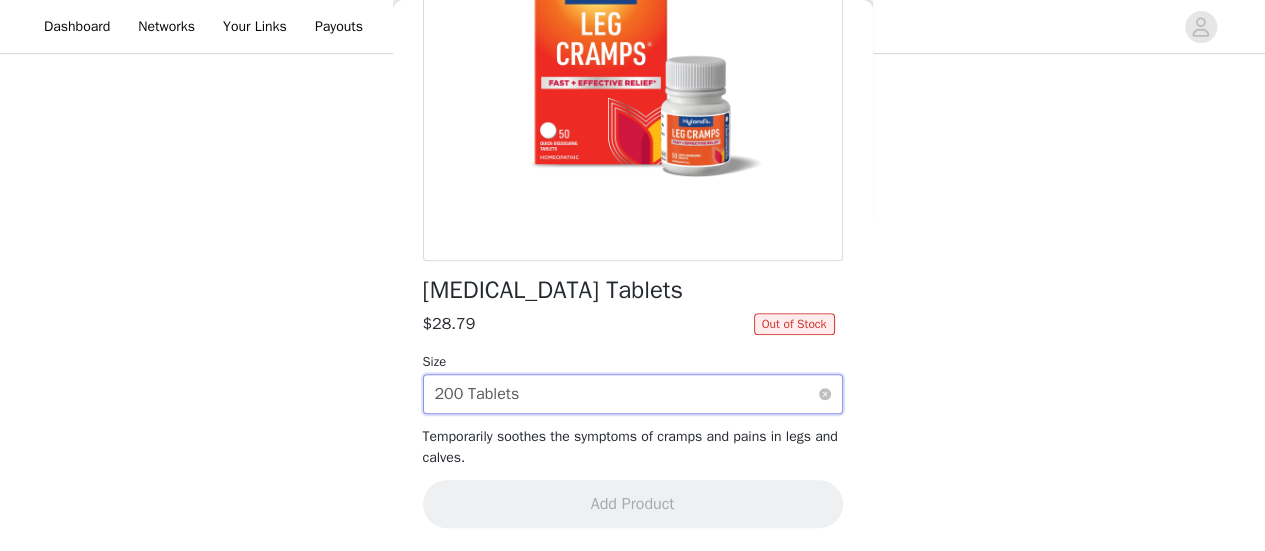 click on "Select size 200 Tablets" at bounding box center [626, 394] 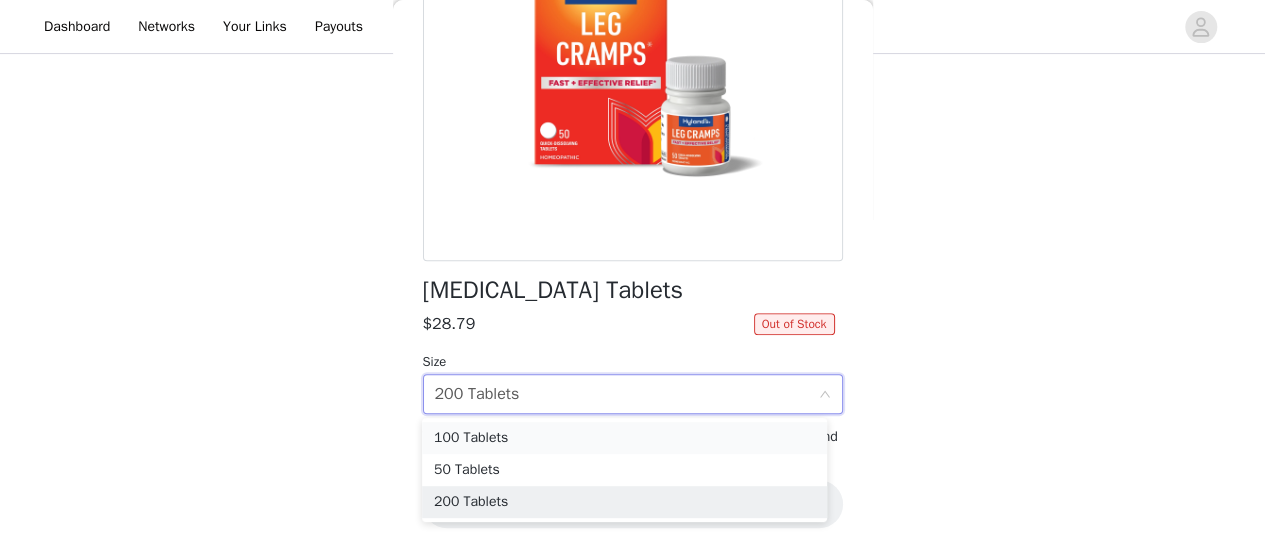 click on "100 Tablets" at bounding box center (624, 438) 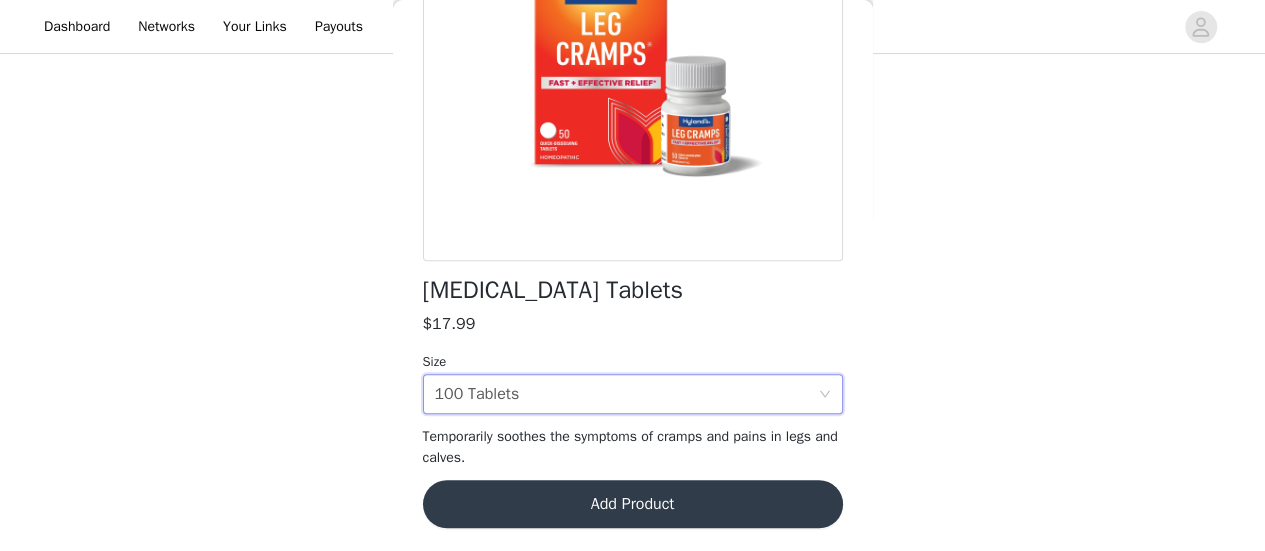 click on "Add Product" at bounding box center [633, 504] 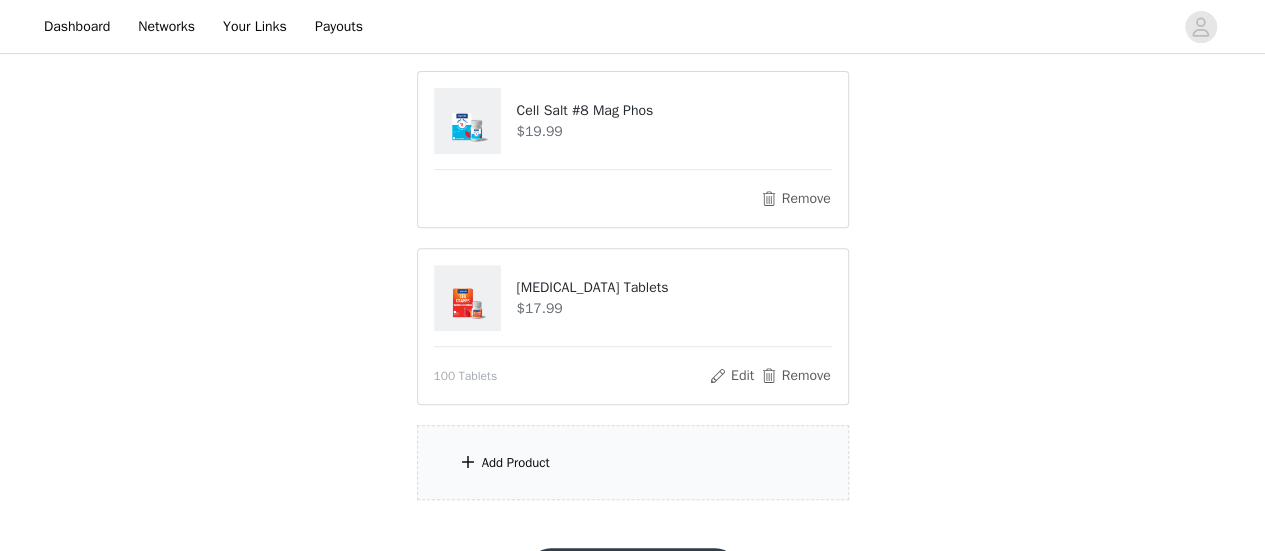 scroll, scrollTop: 411, scrollLeft: 0, axis: vertical 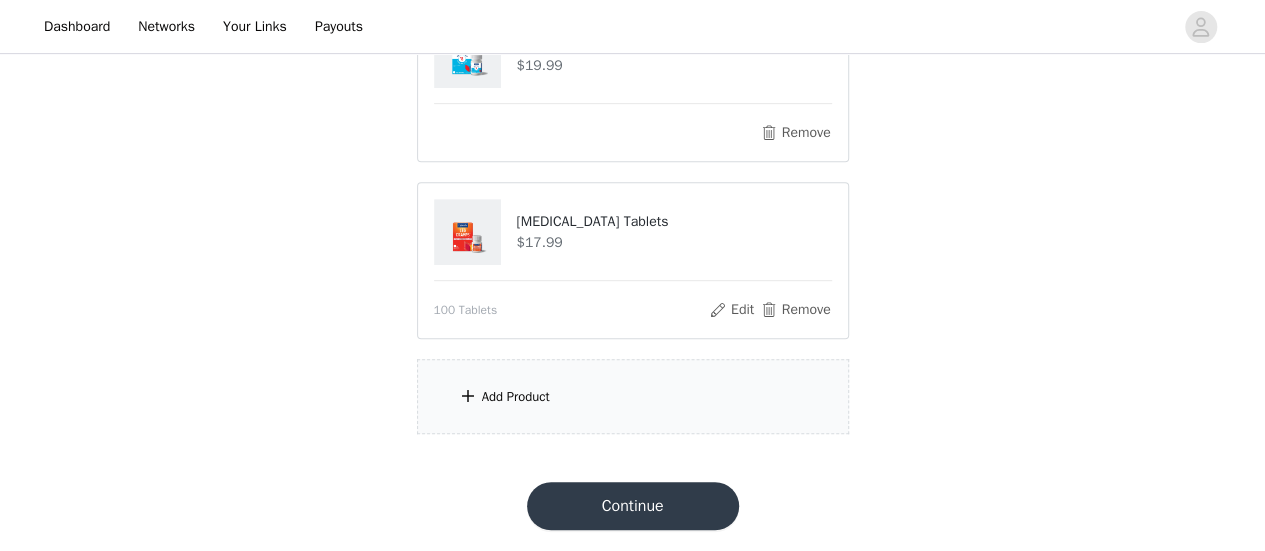 click on "Add Product" at bounding box center [633, 396] 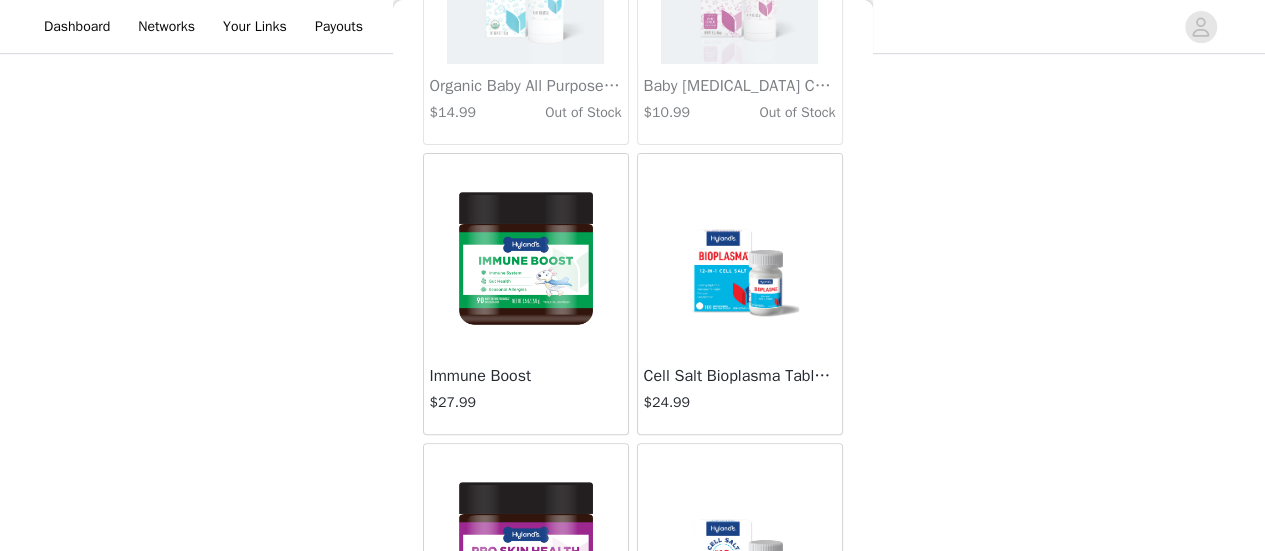 scroll, scrollTop: 3994, scrollLeft: 0, axis: vertical 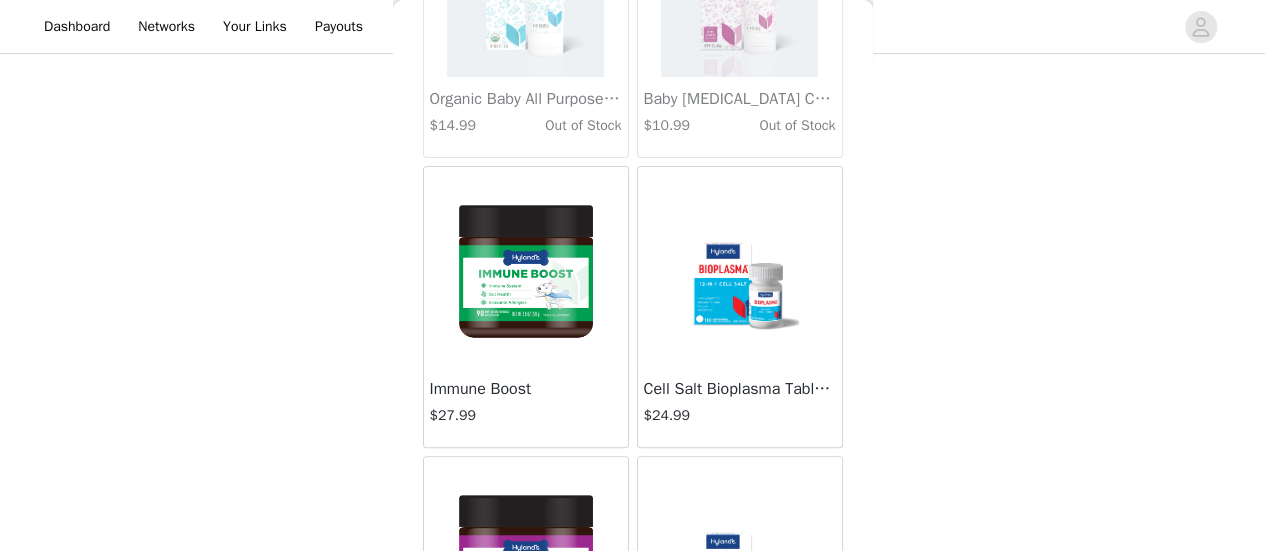 click at bounding box center [740, 267] 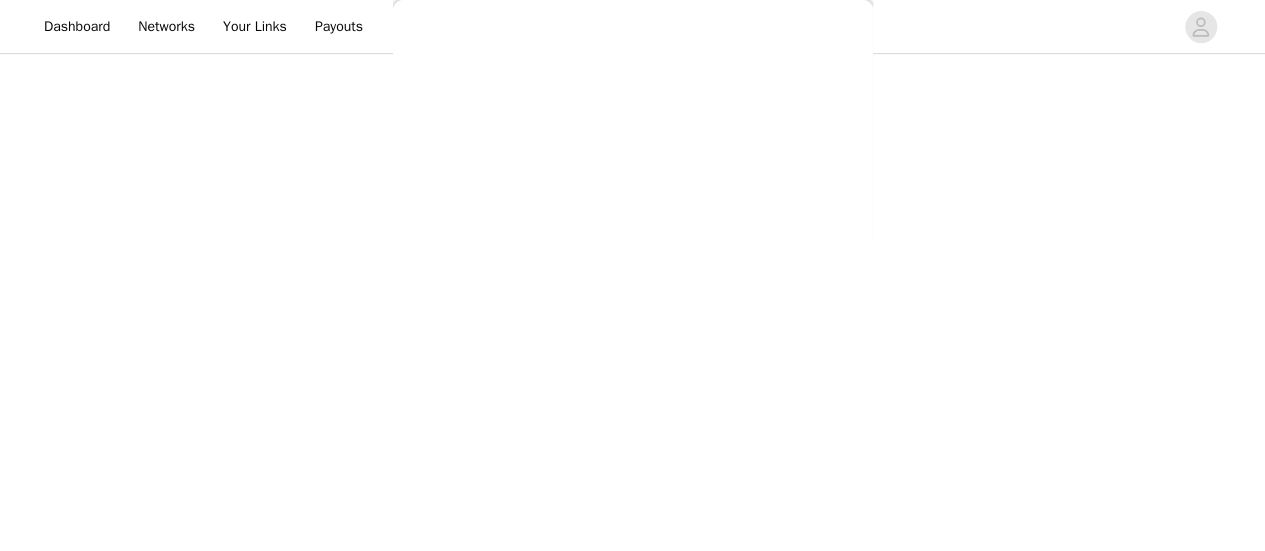 scroll, scrollTop: 268, scrollLeft: 0, axis: vertical 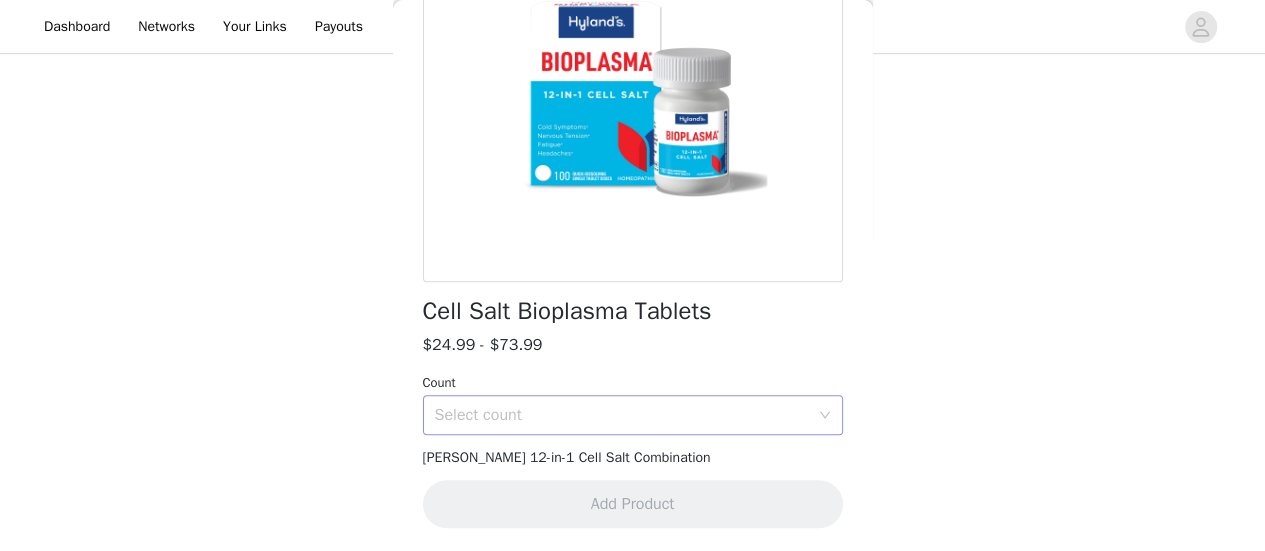 click on "Select count" at bounding box center [622, 415] 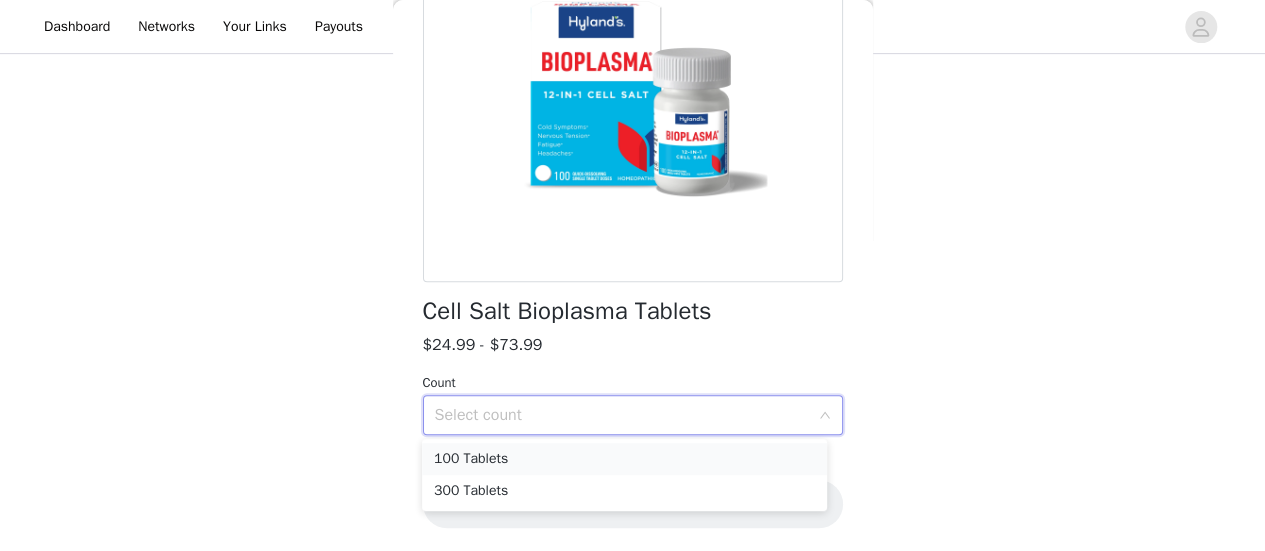 click on "100 Tablets" at bounding box center [624, 459] 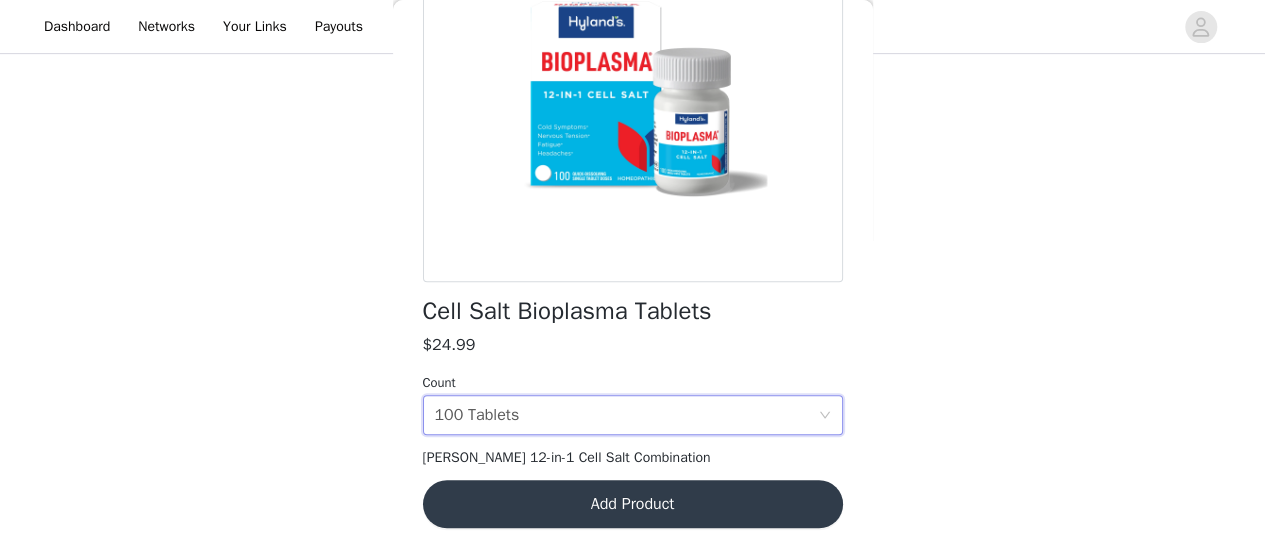 click on "Add Product" at bounding box center (633, 504) 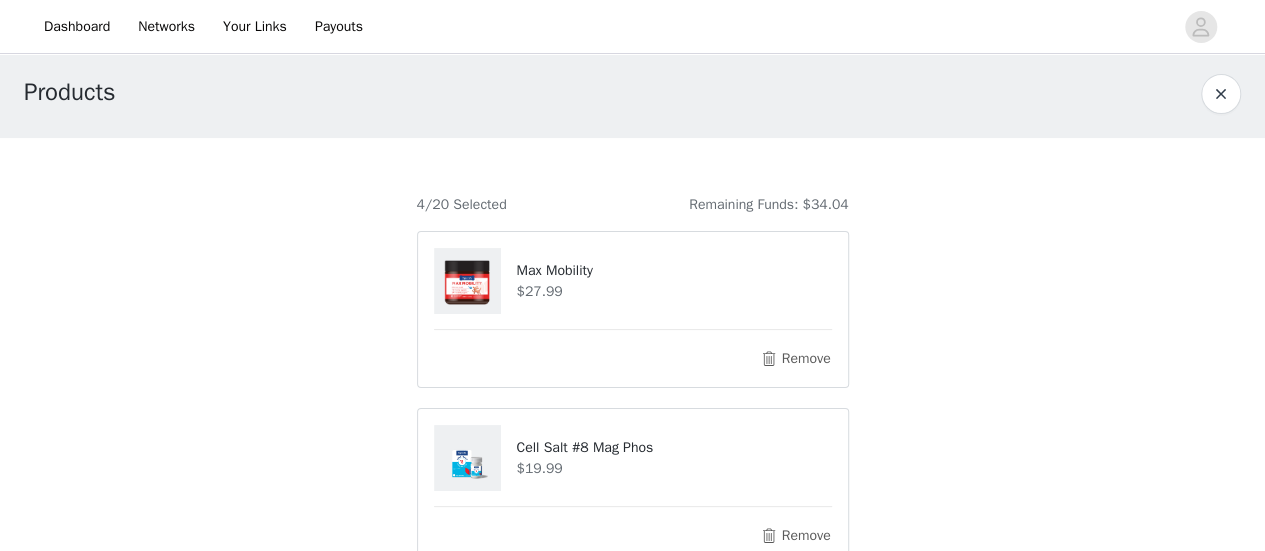 scroll, scrollTop: 0, scrollLeft: 0, axis: both 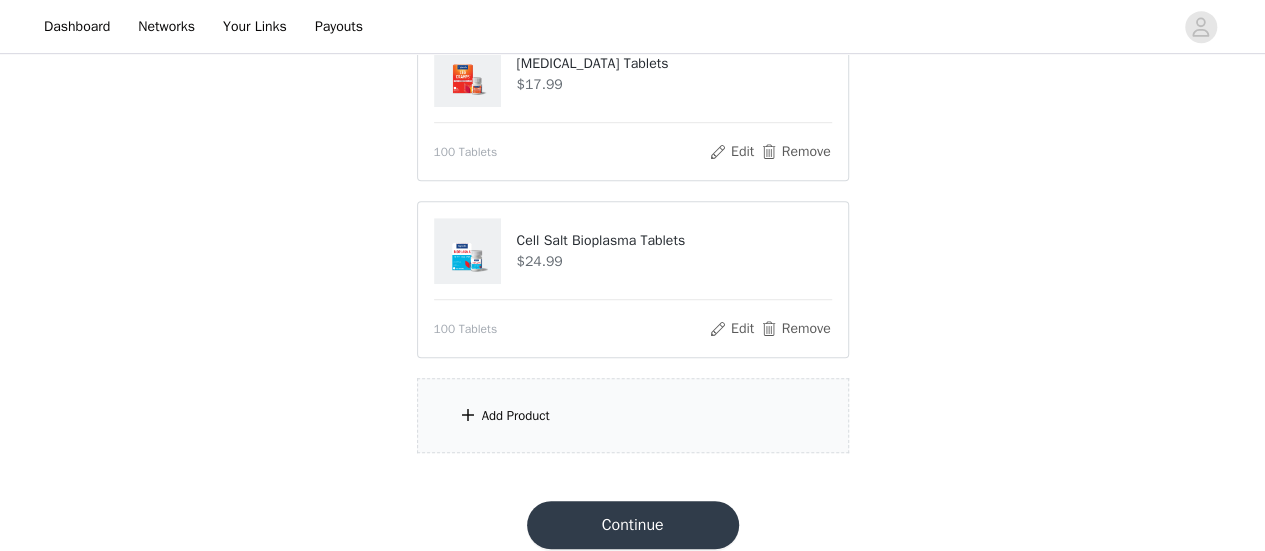 click on "Add Product" at bounding box center [633, 415] 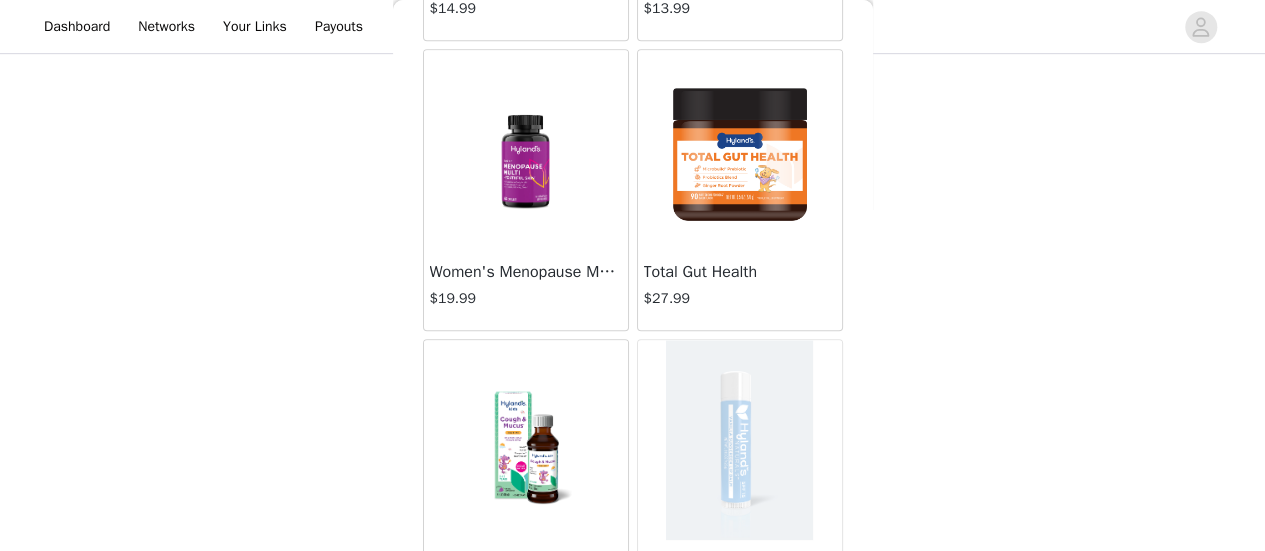 scroll, scrollTop: 8184, scrollLeft: 0, axis: vertical 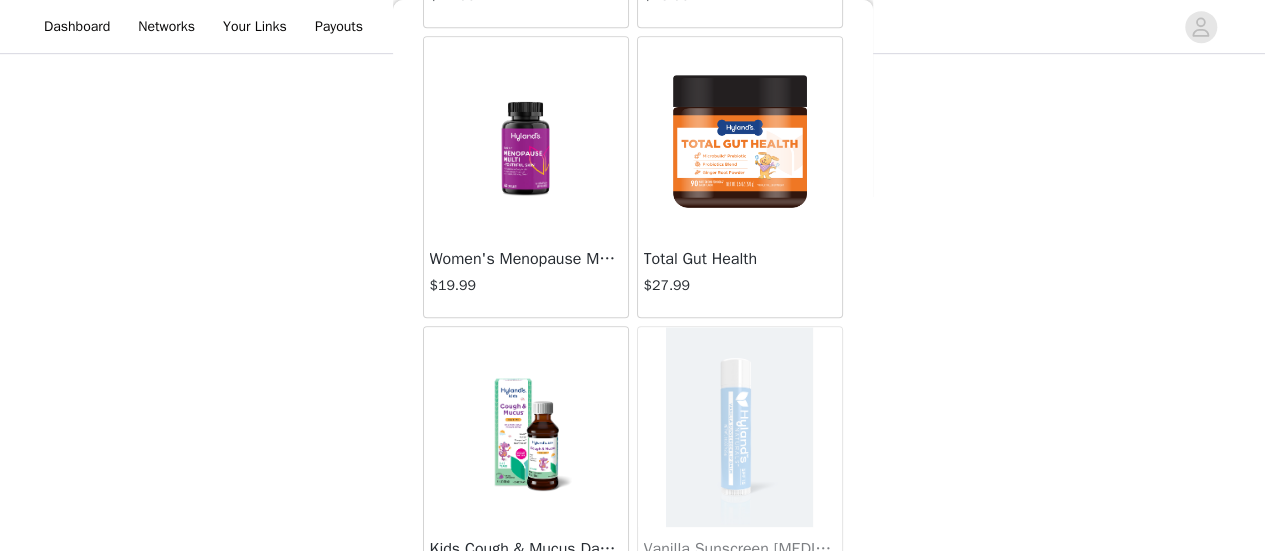 click at bounding box center (526, 137) 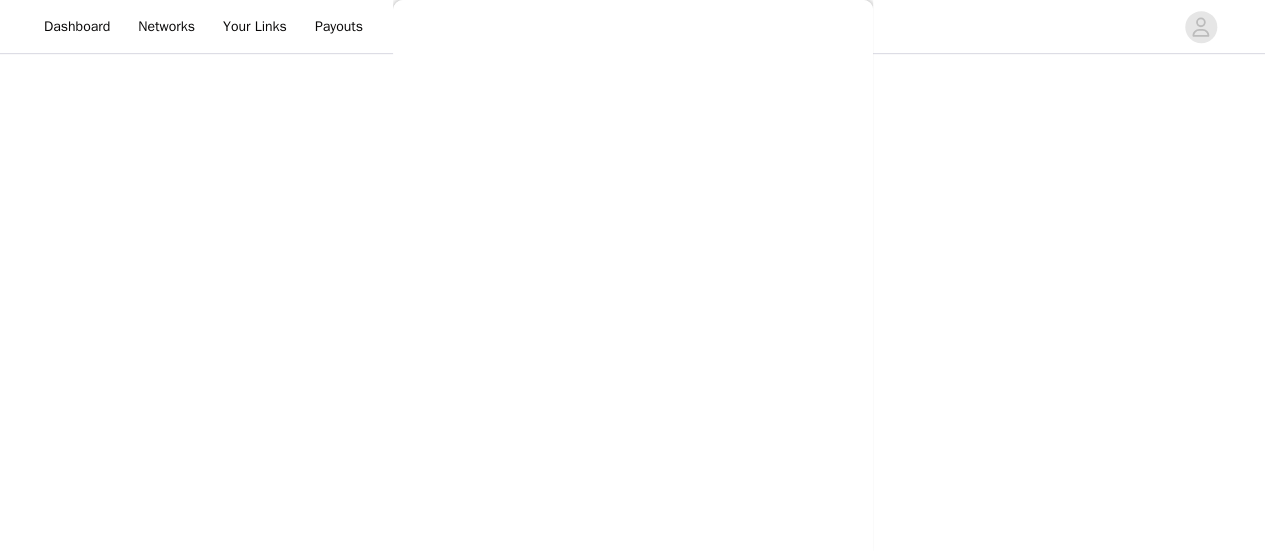 scroll, scrollTop: 242, scrollLeft: 0, axis: vertical 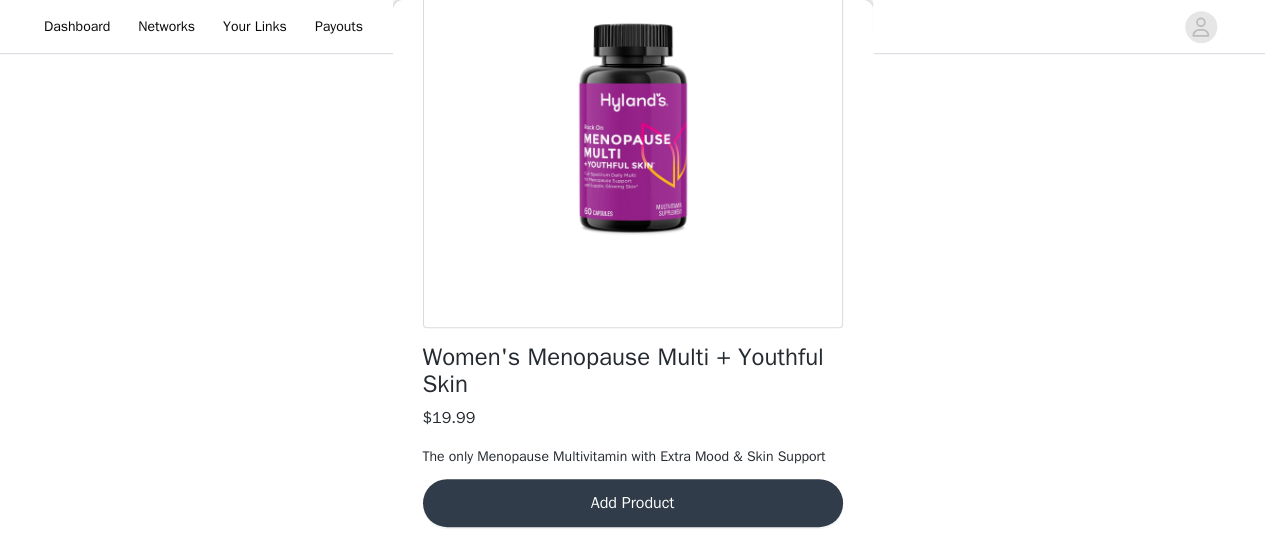 click on "Add Product" at bounding box center (633, 503) 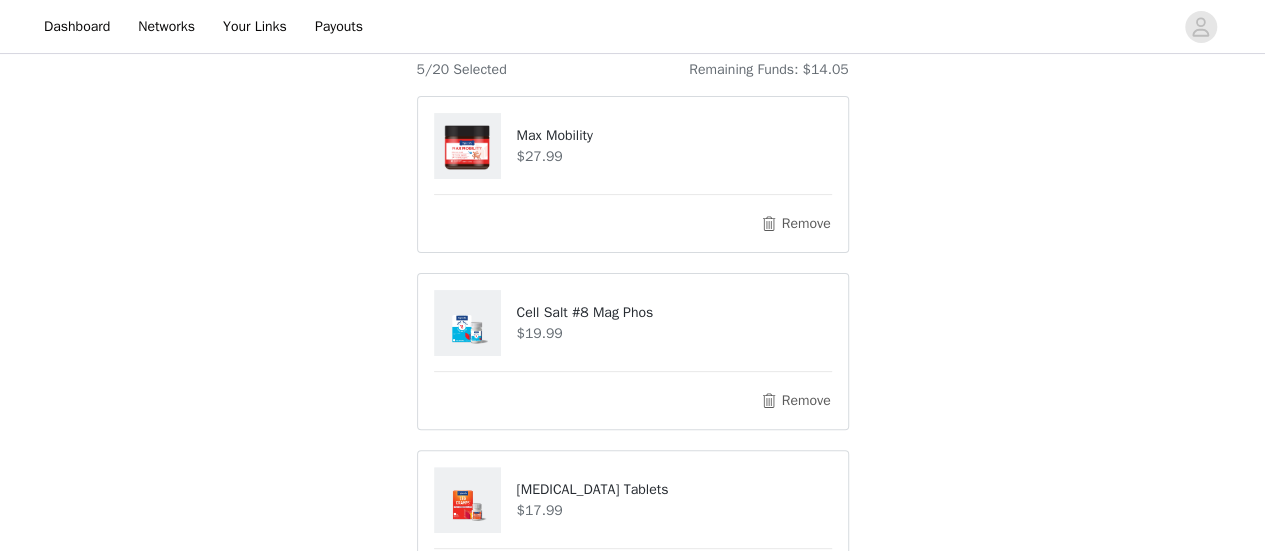 scroll, scrollTop: 764, scrollLeft: 0, axis: vertical 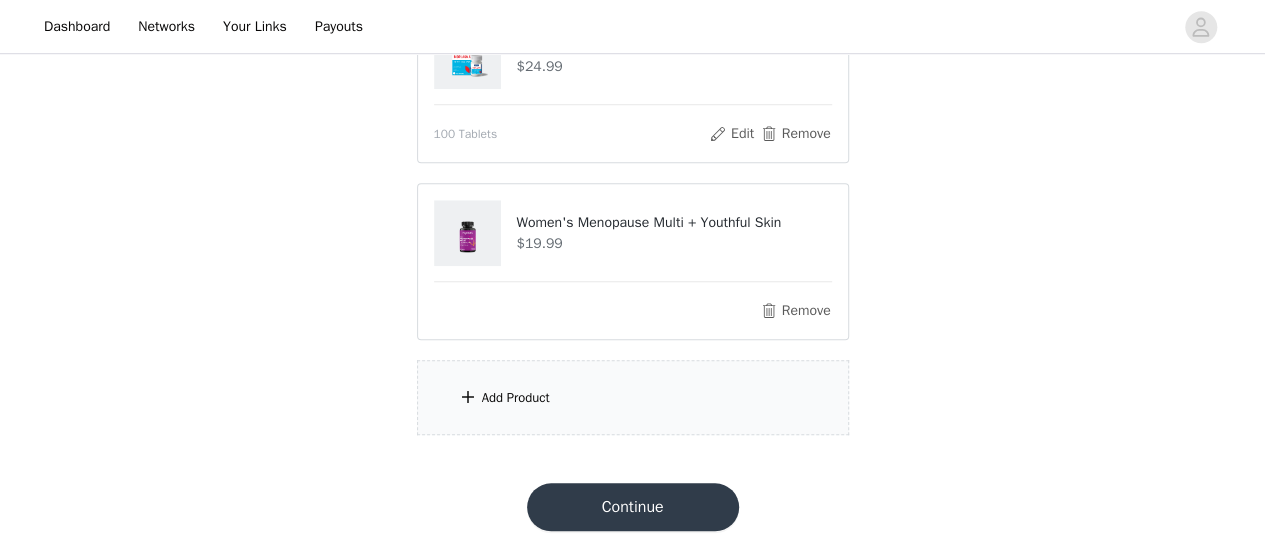 click on "Add Product" at bounding box center [633, 397] 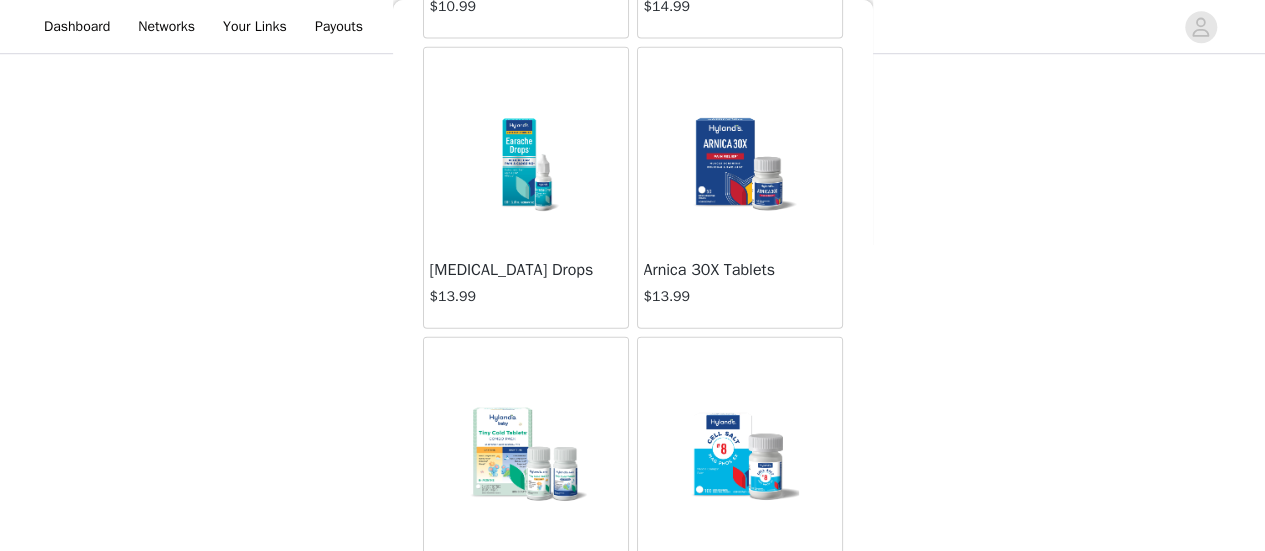 scroll, scrollTop: 9926, scrollLeft: 0, axis: vertical 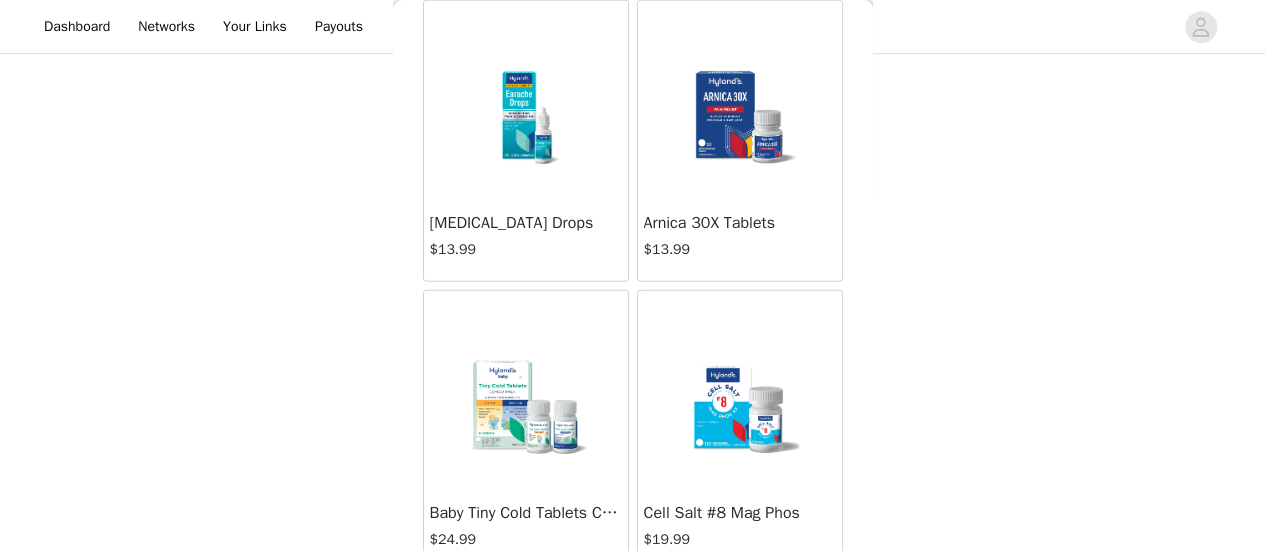 click at bounding box center (740, 101) 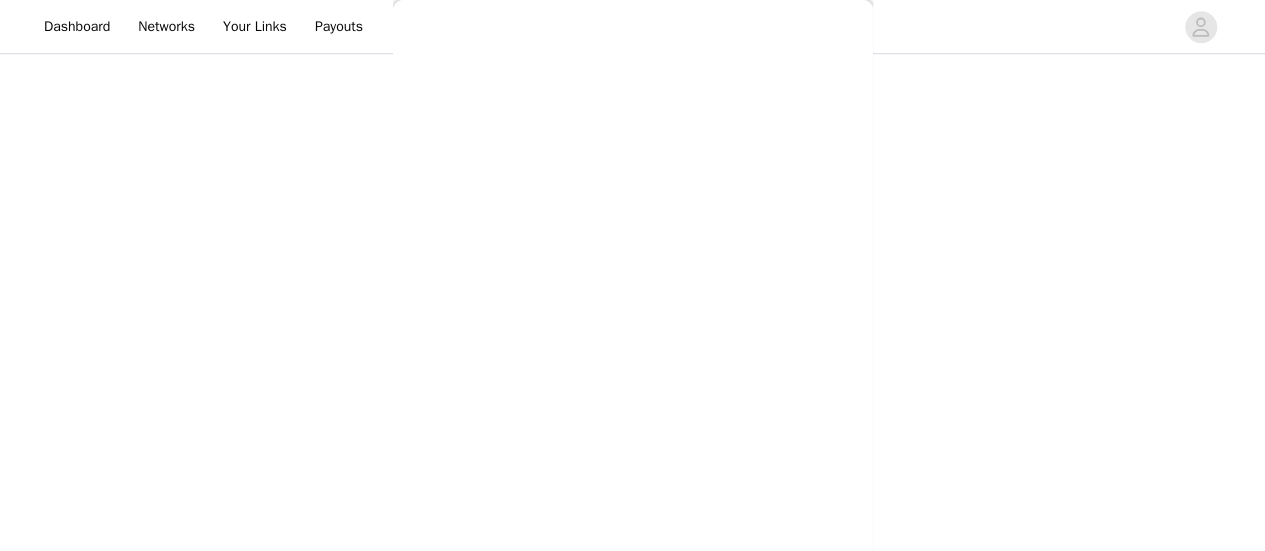click on "Back       Cell Salt #3 Calc Sulph   $19.99       Organic Kids Sleep Calm + Immunity Gummies   $17.99       Baby Mucus + Cold Relief Combo Pack   $22.99   Out of Stock     [MEDICAL_DATA] Relief Nighttime   $13.99       Baby Tiny Cold Tablets Daytime   $17.99   Out of Stock     [MEDICAL_DATA] Ointment   $13.99   Out of Stock     Women's Prenatal Multi + Digestion & [MEDICAL_DATA]   $24.99       Restful Legs® Tablets   $15.99       [MEDICAL_DATA] Lotion   $11.99       Seasonal Allergy Relief Tablets   $11.99       Cell Salt #4 Ferrum Phos   $19.99       Women's Multi + PMS Rescue   $19.99       Organic Baby Cough & Immune Combo   $16.99       Baby Tiny Cold Syrup Nighttime   $15.99   Out of Stock     Dry Ear Relief Oil   $13.99       [MEDICAL_DATA] Relief Daytime   $13.99   Out of Stock     Kids Cough & Mucus Nighttime   $13.99       Kids Cold & Cough Combo Pack   $20.99       Kids Cold & Cough Nighttime   $13.99       Cell Salt #12 Silicea   $19.99       Cell Salt #5 Kali Mur   $19.99         $15.99" at bounding box center [633, 275] 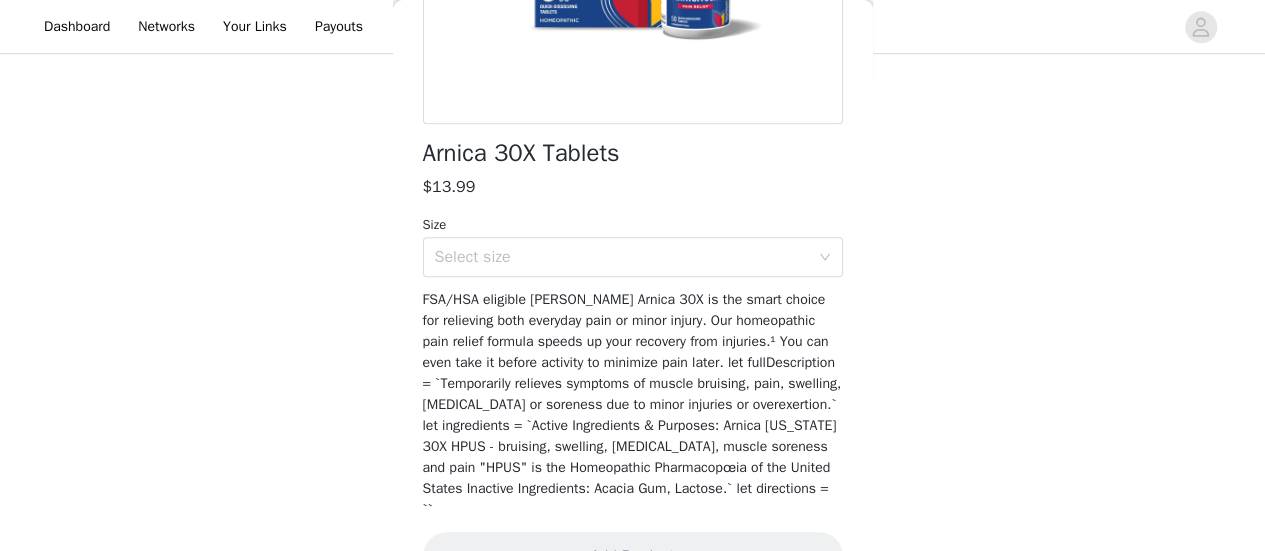 scroll, scrollTop: 478, scrollLeft: 0, axis: vertical 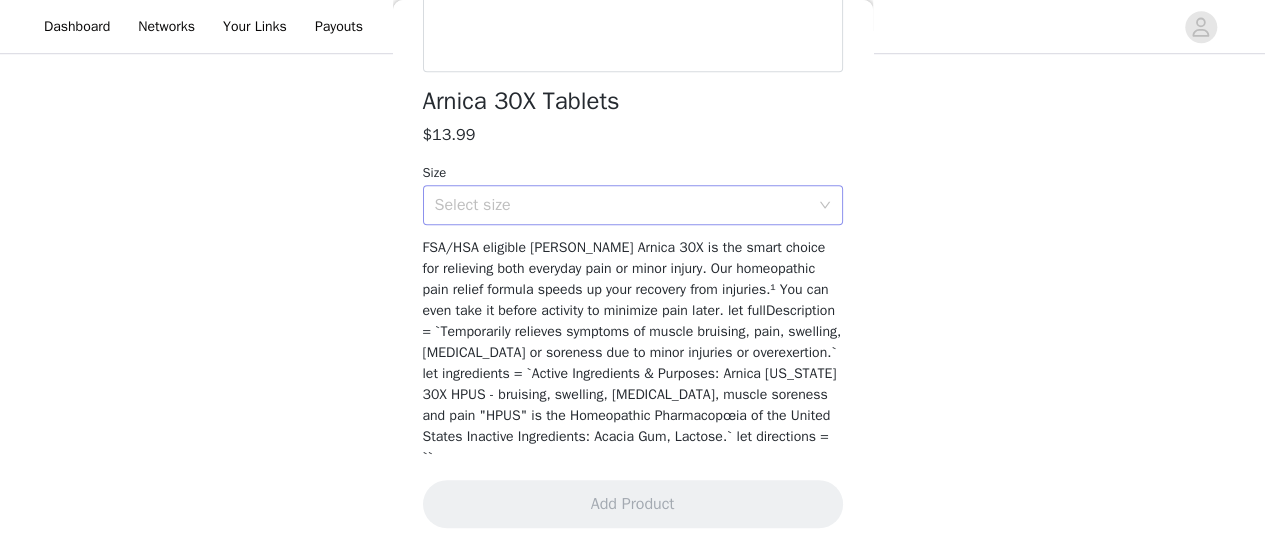 click on "Select size" at bounding box center [622, 205] 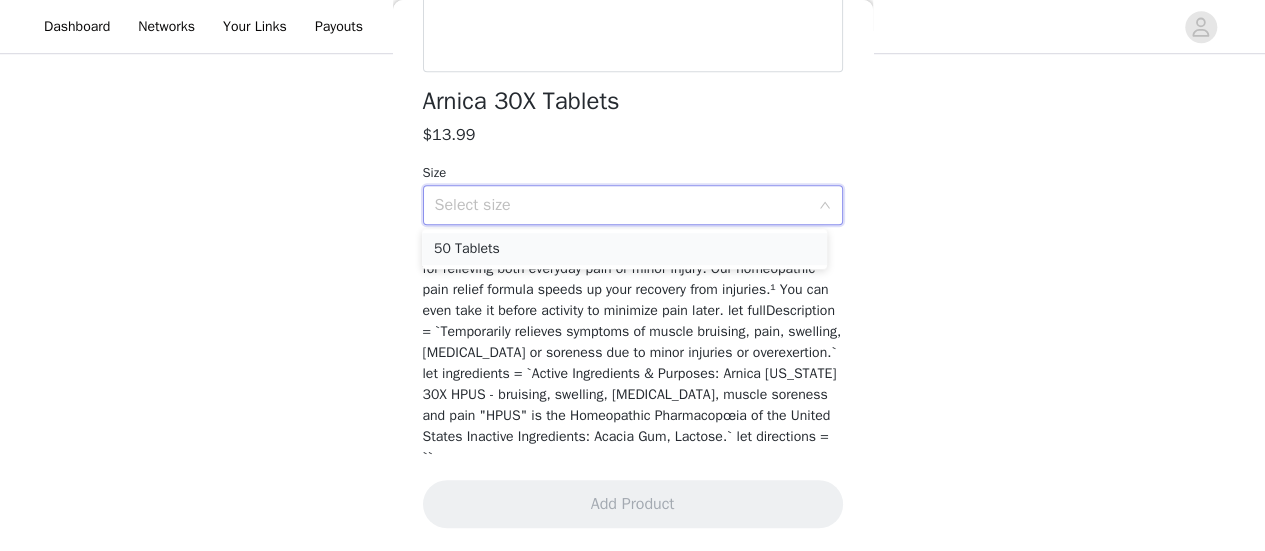 click on "50 Tablets" at bounding box center (624, 249) 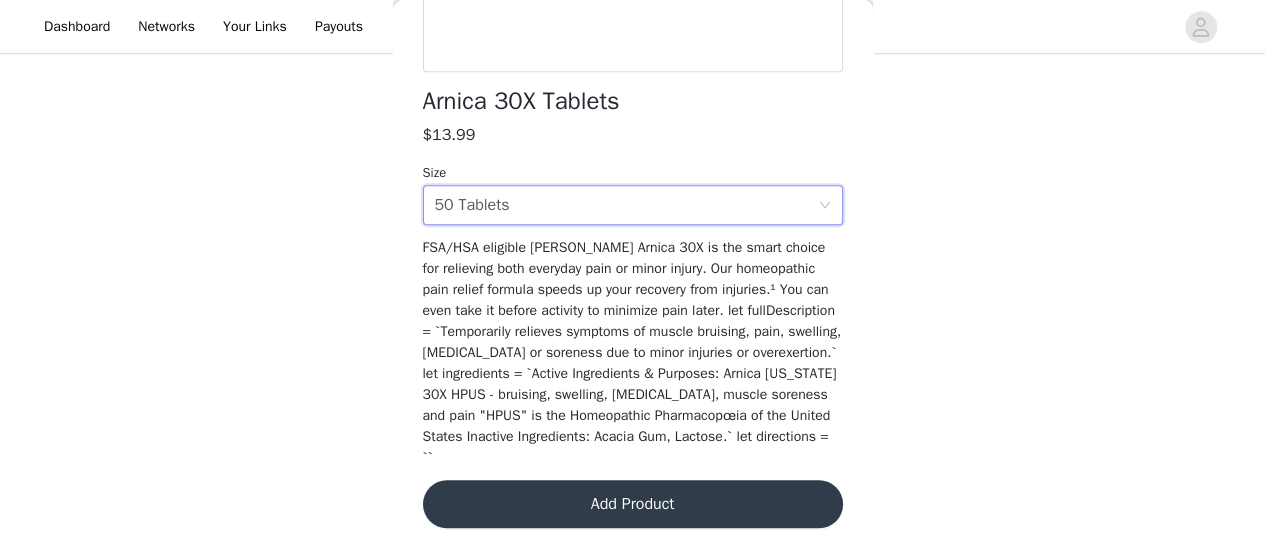 click on "Add Product" at bounding box center [633, 504] 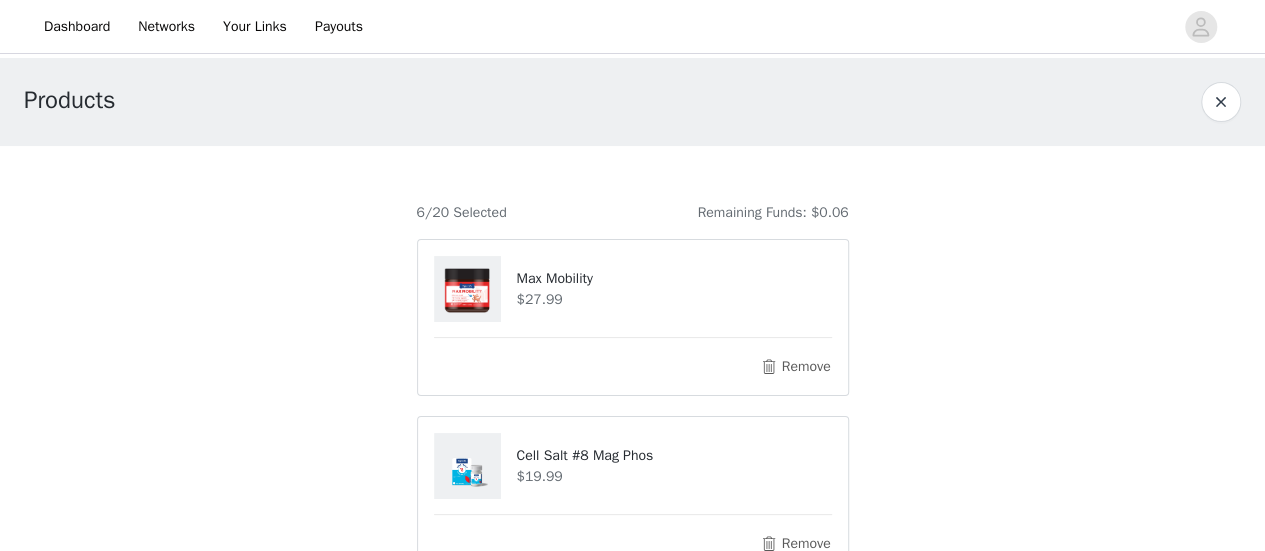 scroll, scrollTop: 940, scrollLeft: 0, axis: vertical 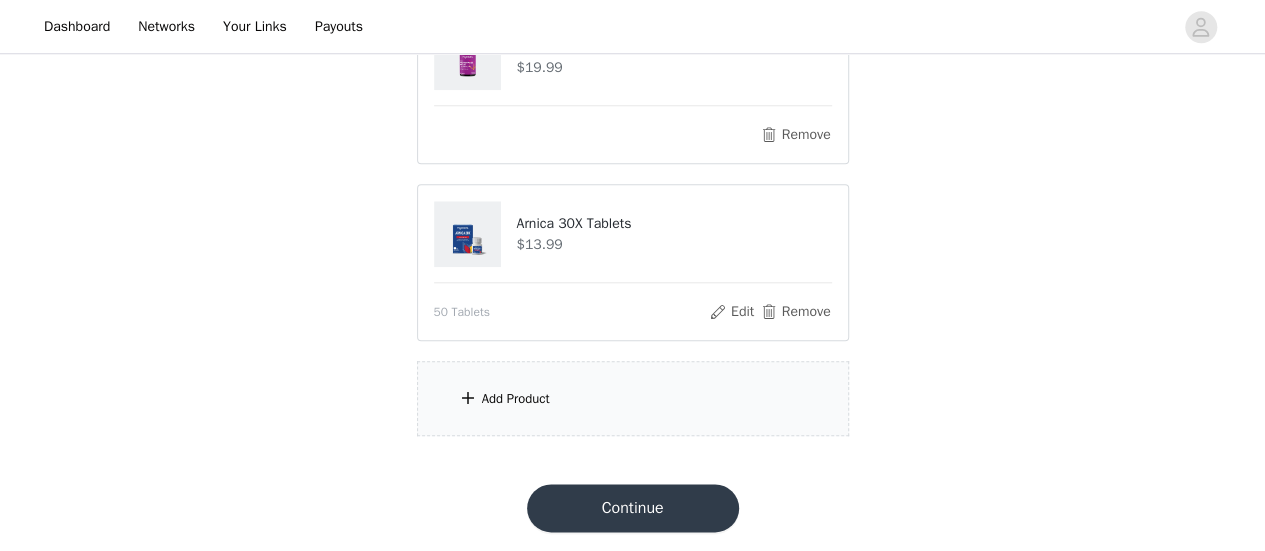 click on "Continue" at bounding box center (633, 508) 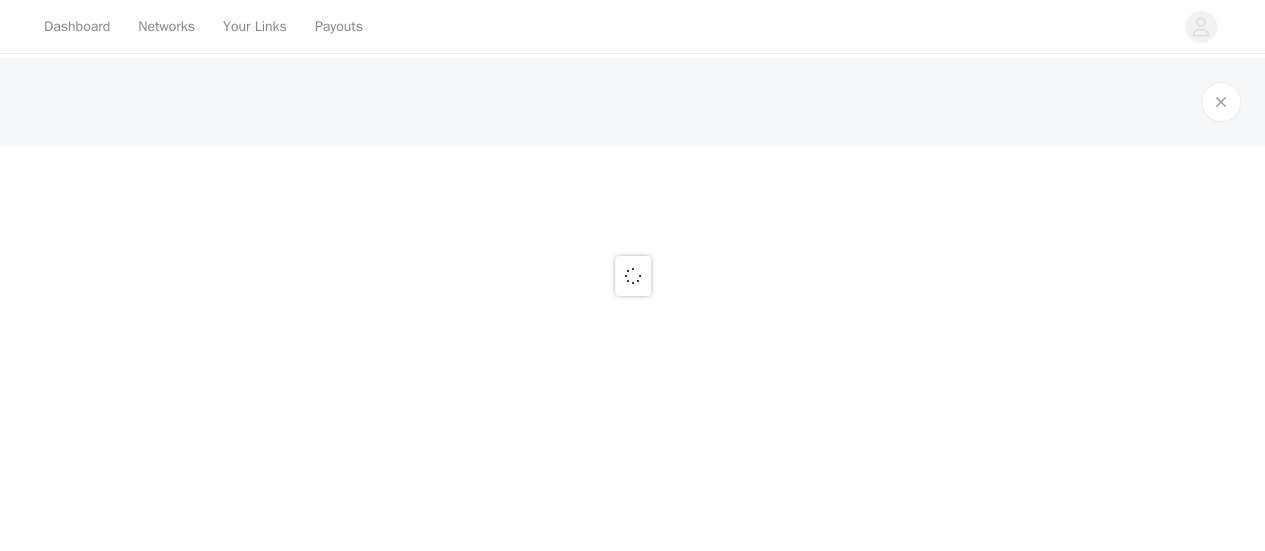 scroll, scrollTop: 0, scrollLeft: 0, axis: both 